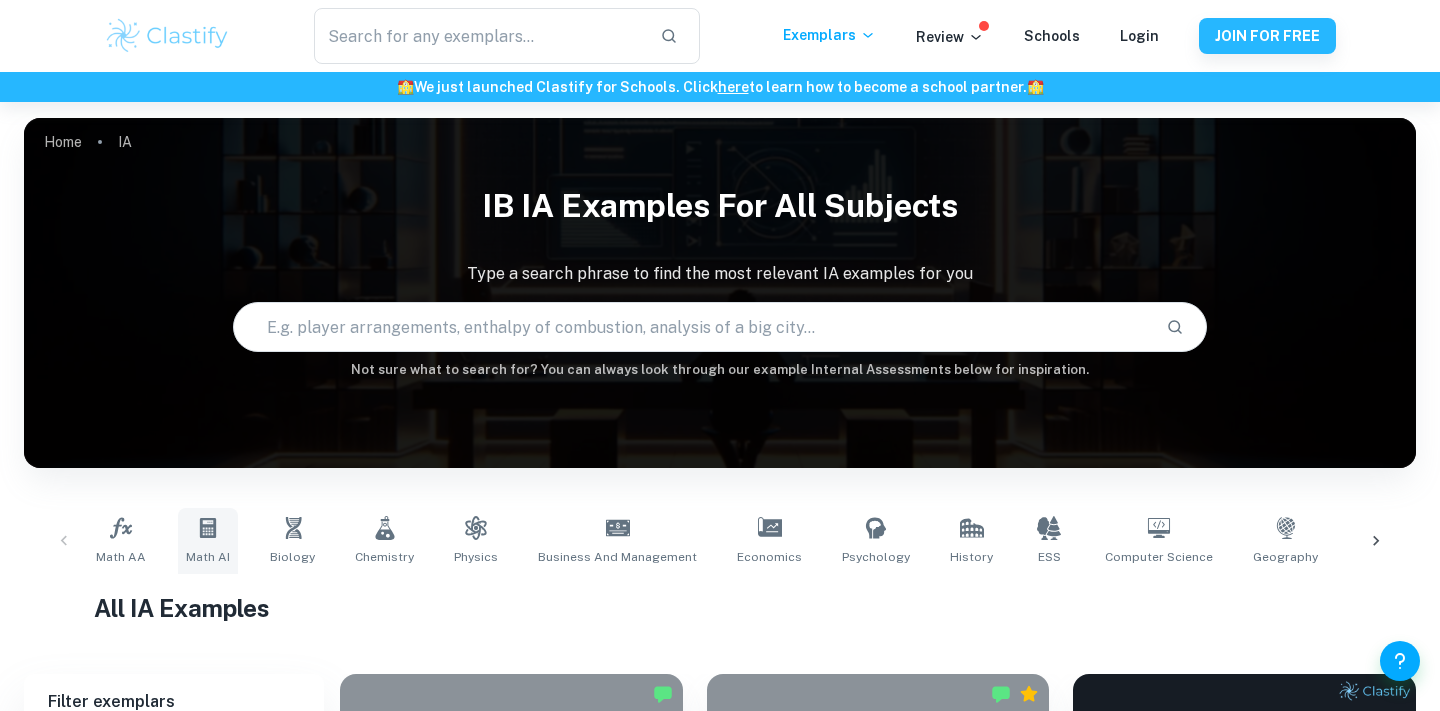 scroll, scrollTop: 233, scrollLeft: 0, axis: vertical 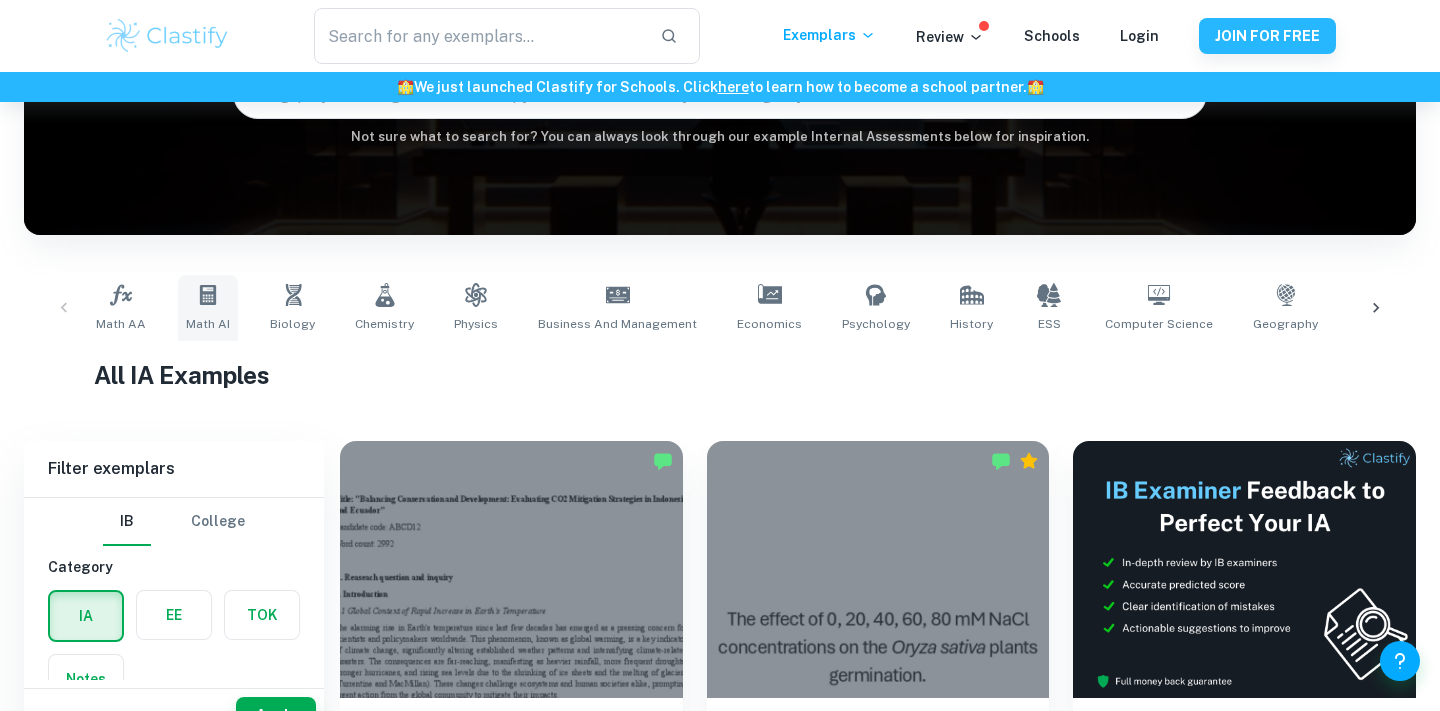 click on "Math AI" at bounding box center (208, 324) 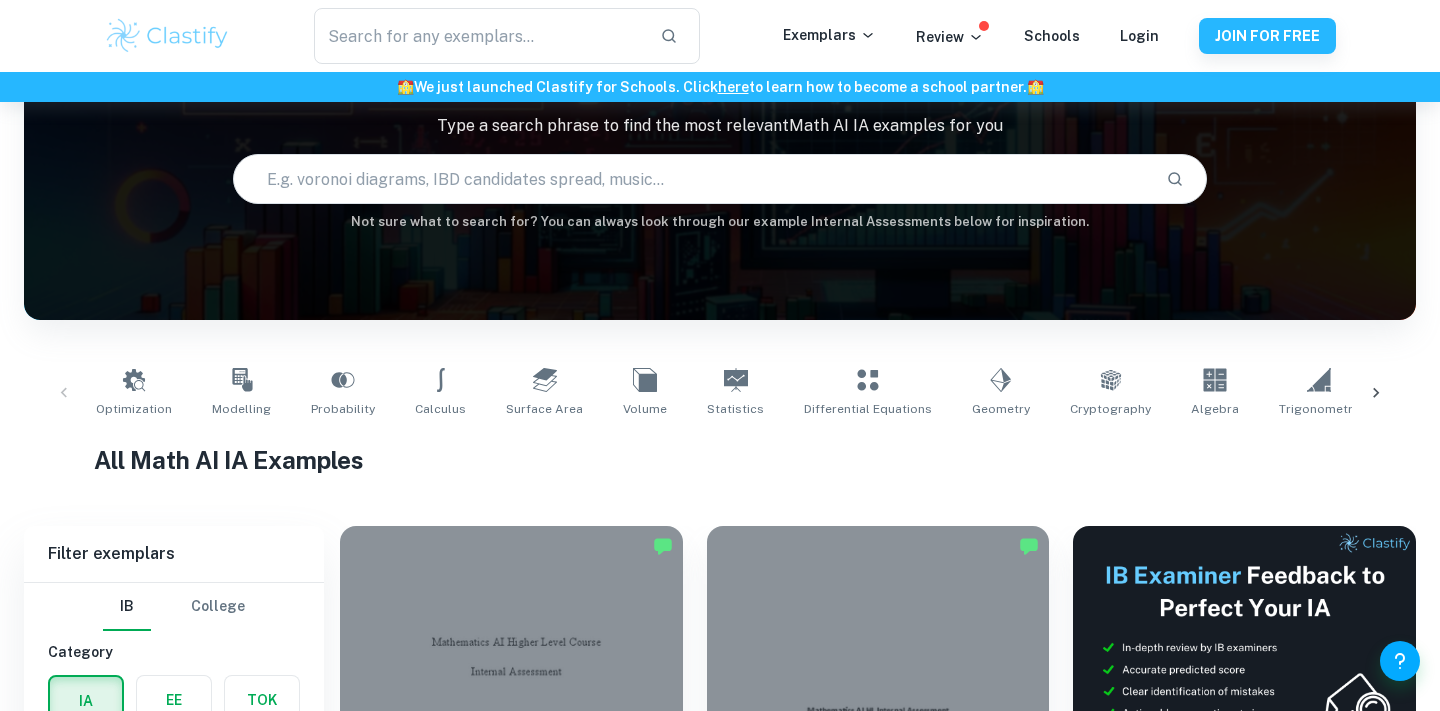 scroll, scrollTop: 364, scrollLeft: 0, axis: vertical 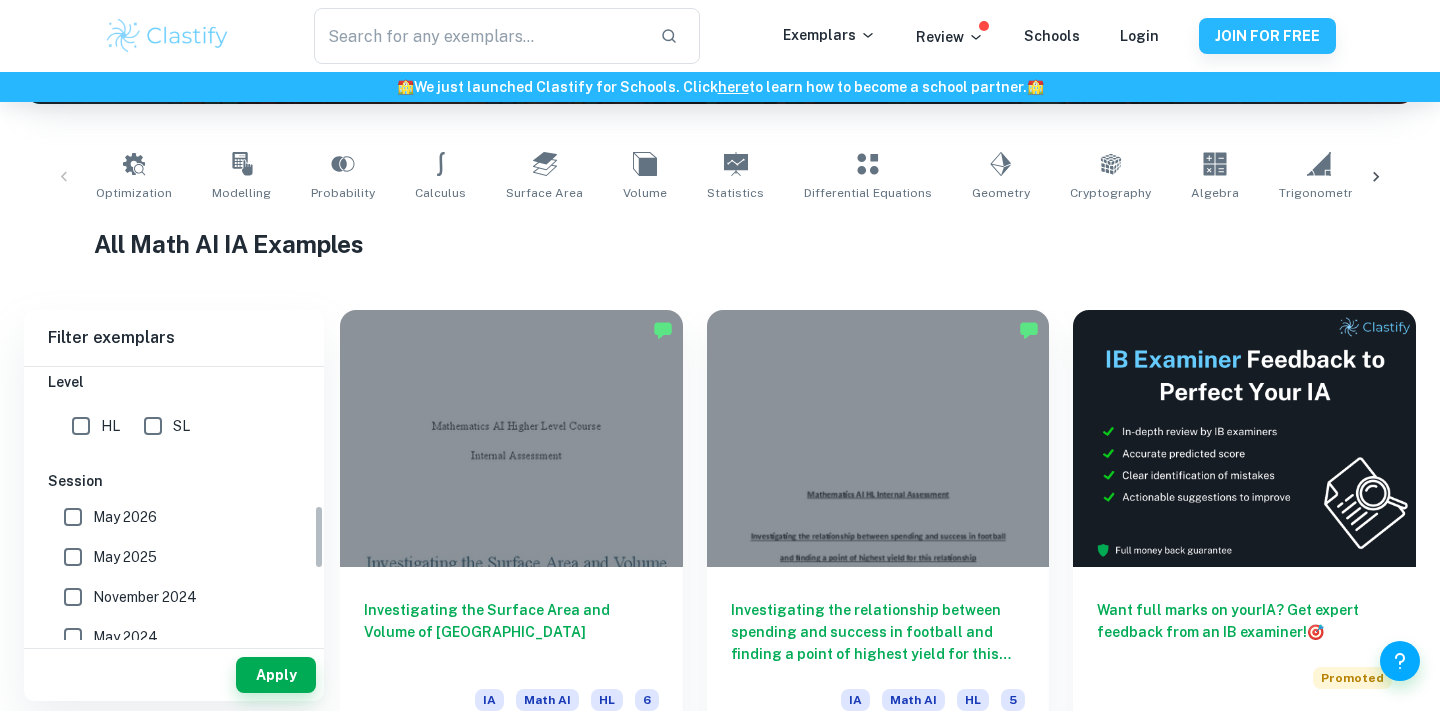 click on "SL" at bounding box center (153, 426) 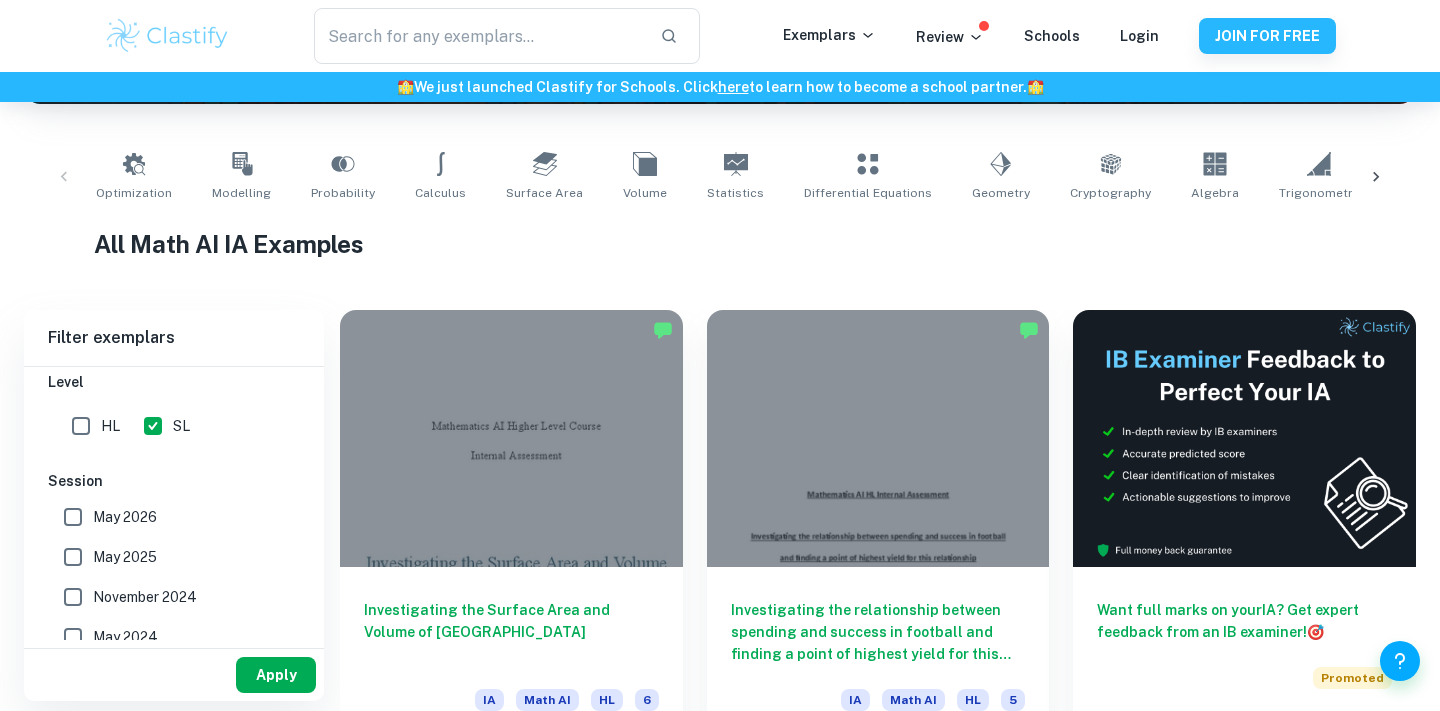 click on "Apply" at bounding box center [276, 675] 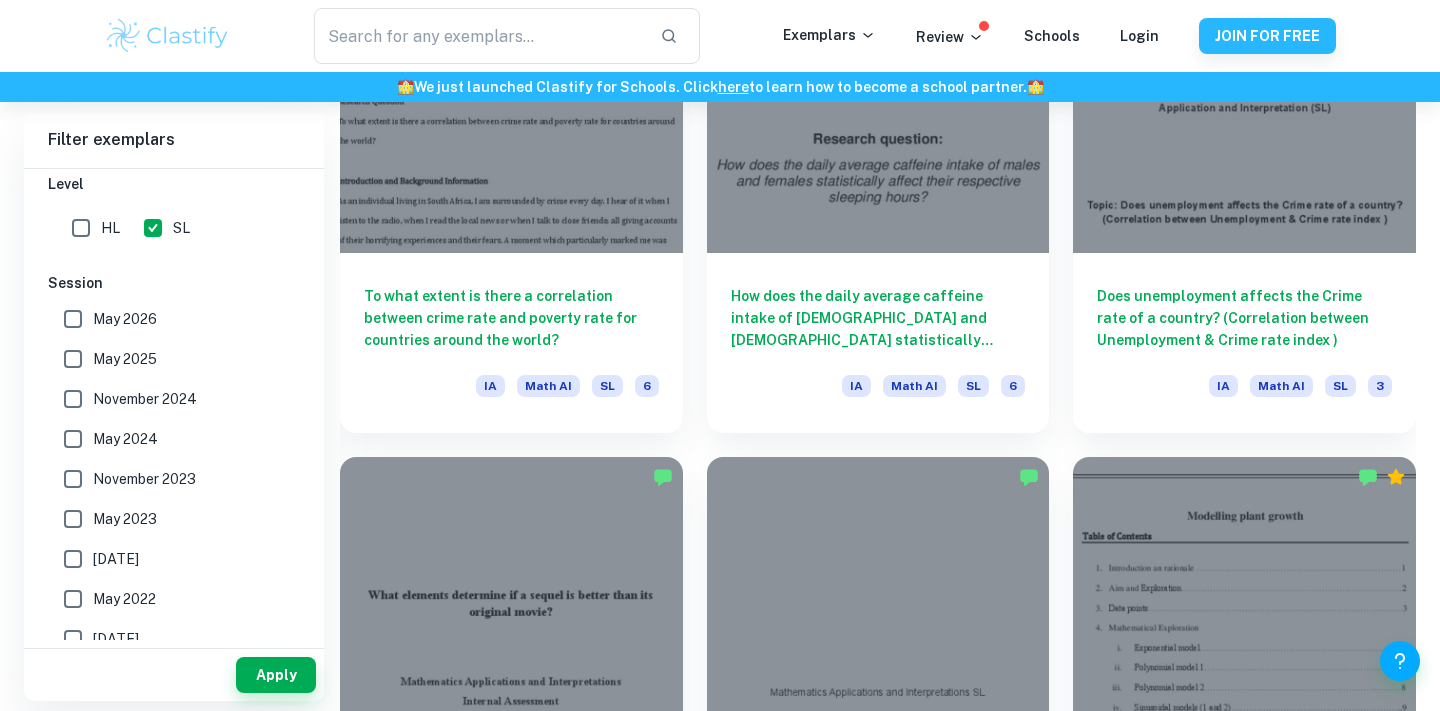 scroll, scrollTop: 2573, scrollLeft: 0, axis: vertical 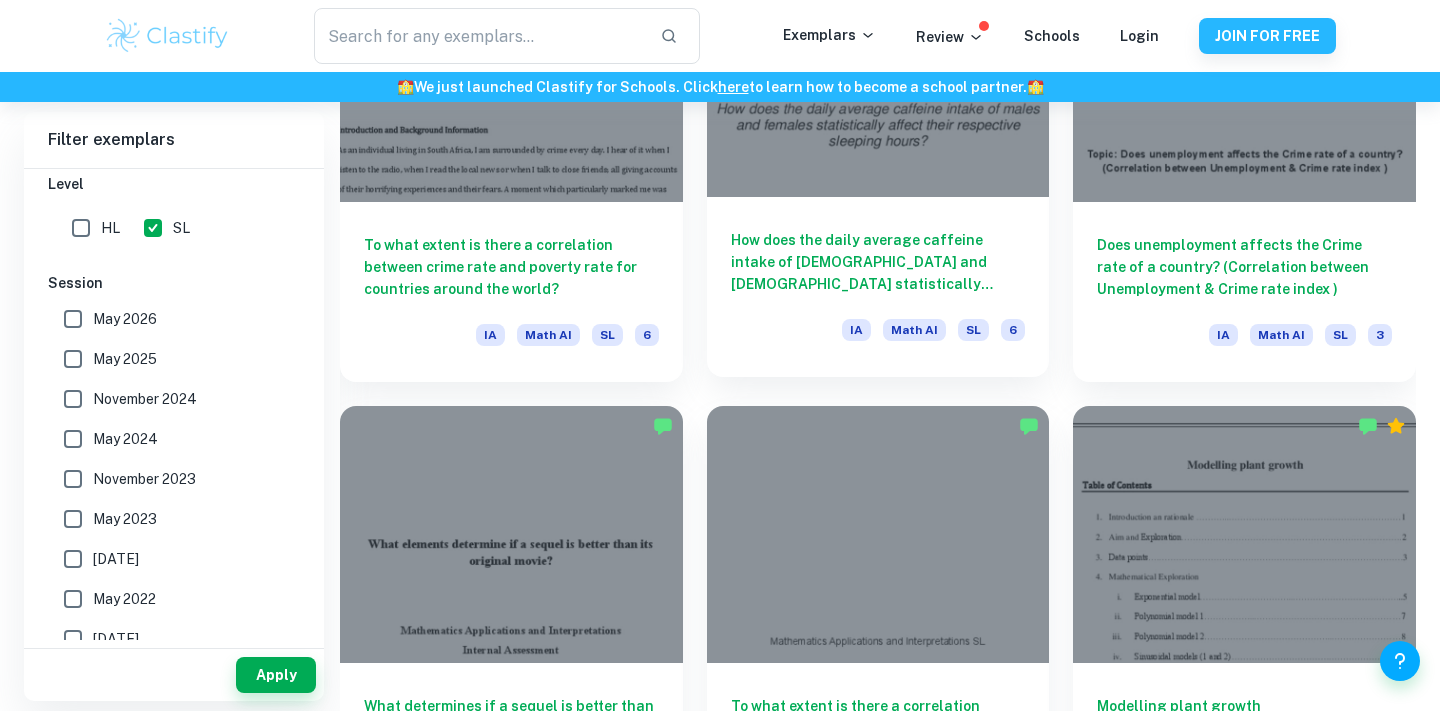 click on "How does the daily average caffeine intake of [DEMOGRAPHIC_DATA] and [DEMOGRAPHIC_DATA] statistically affect their respective sleeping hours?" at bounding box center [878, 262] 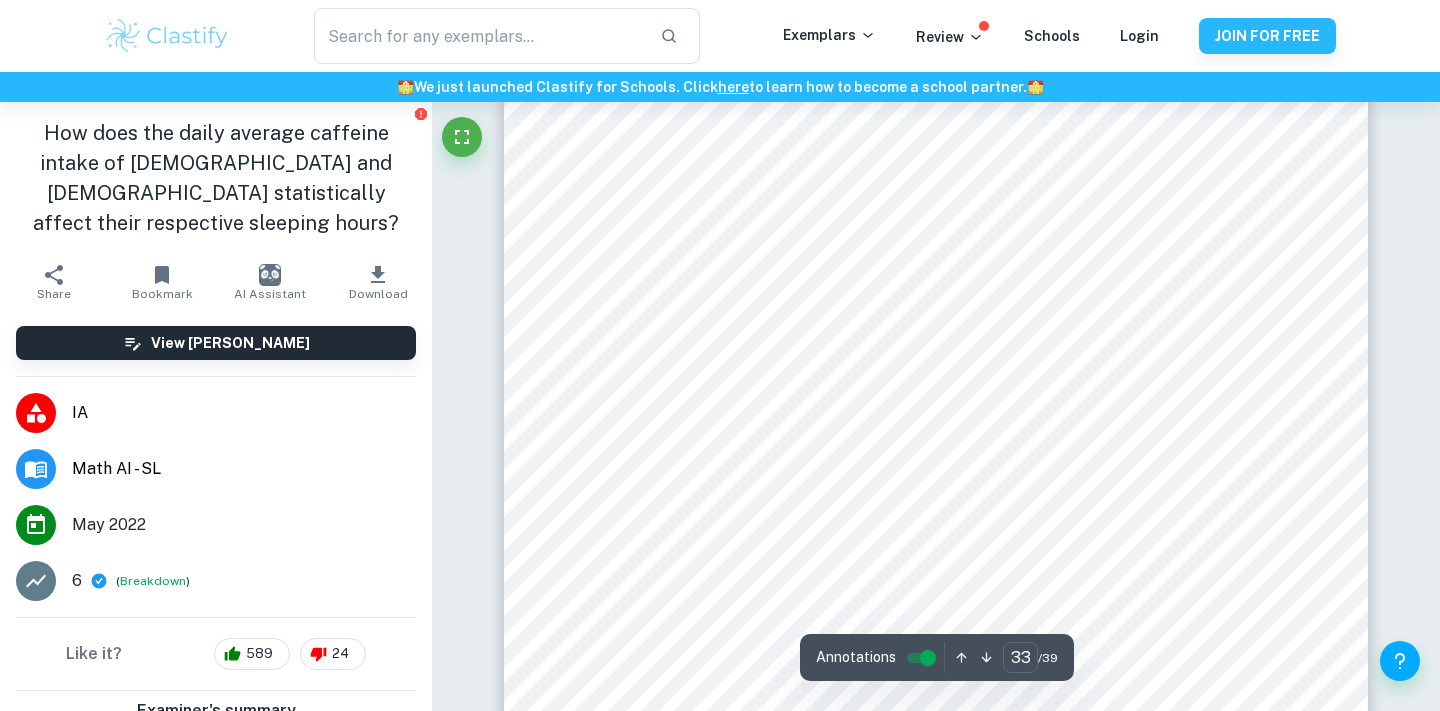 scroll, scrollTop: 37579, scrollLeft: 0, axis: vertical 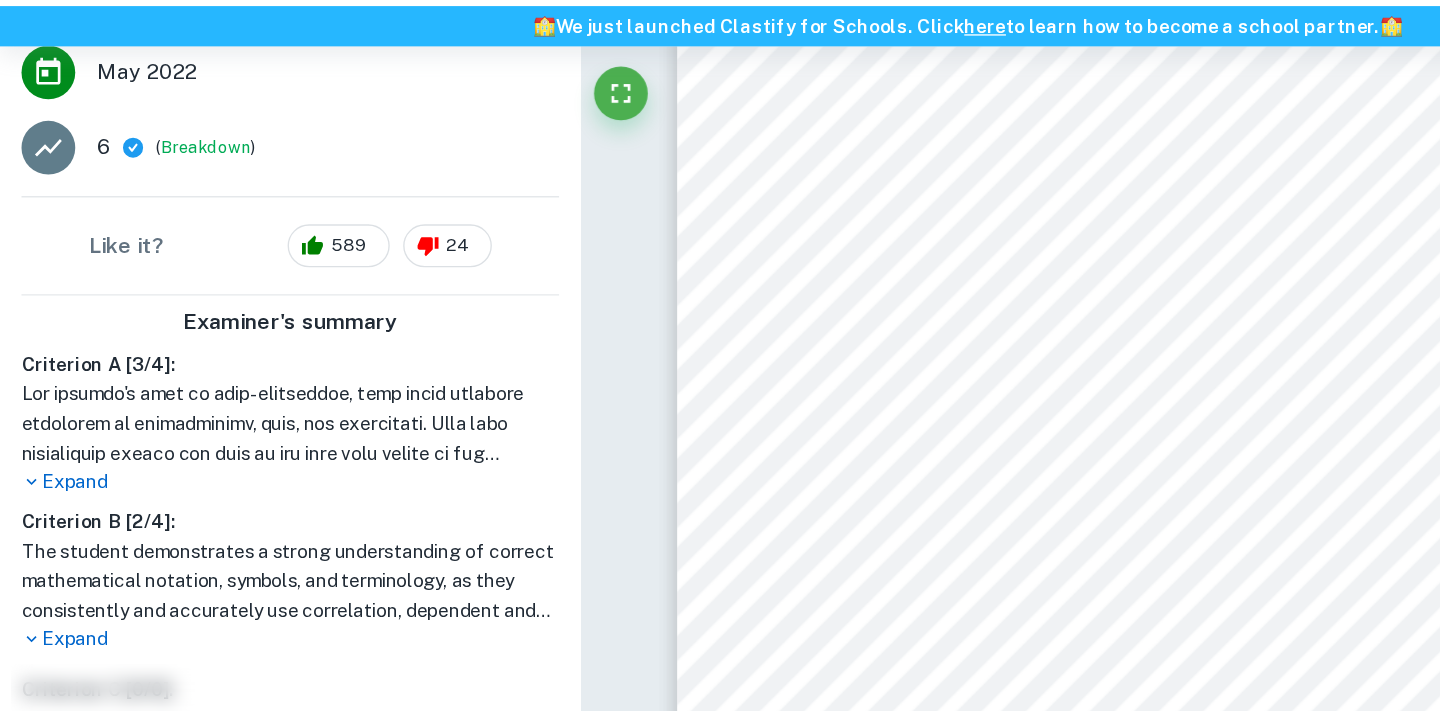 click on "Expand" at bounding box center [216, 425] 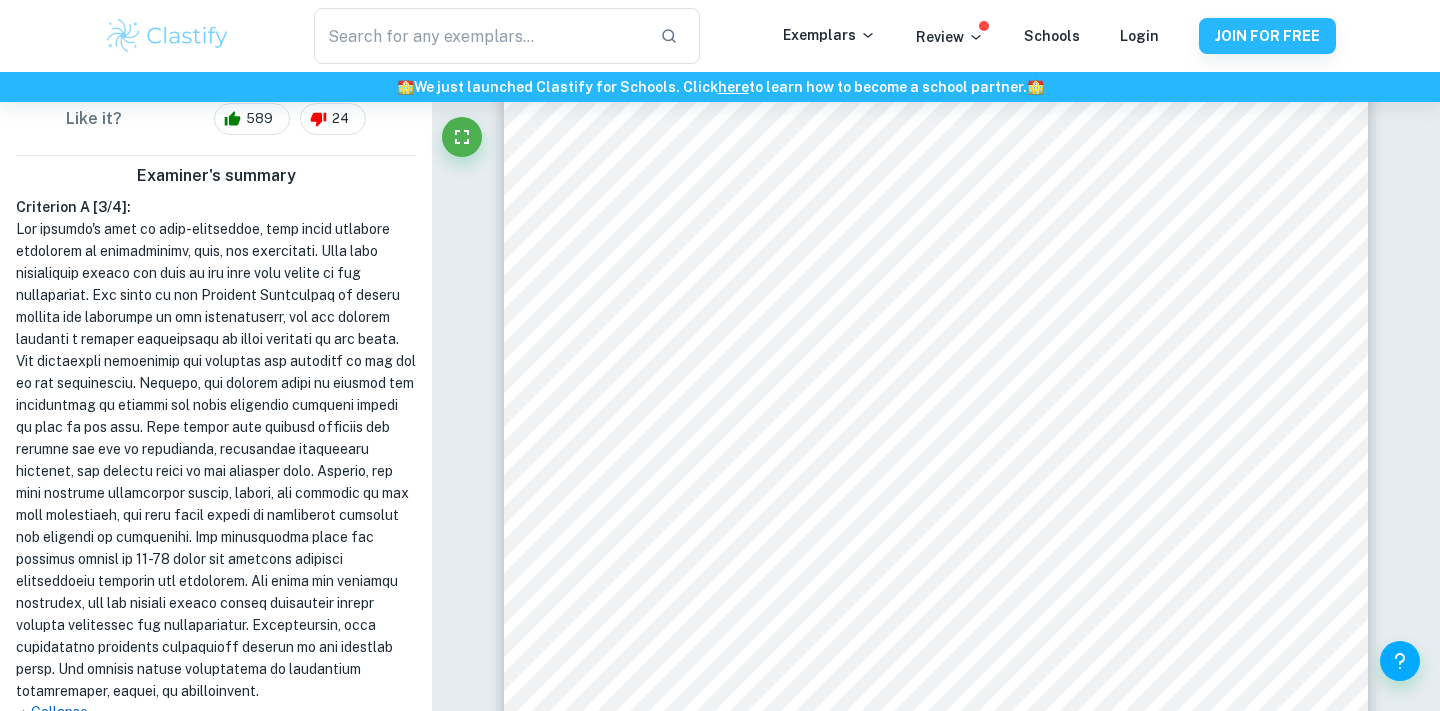 scroll, scrollTop: 536, scrollLeft: 0, axis: vertical 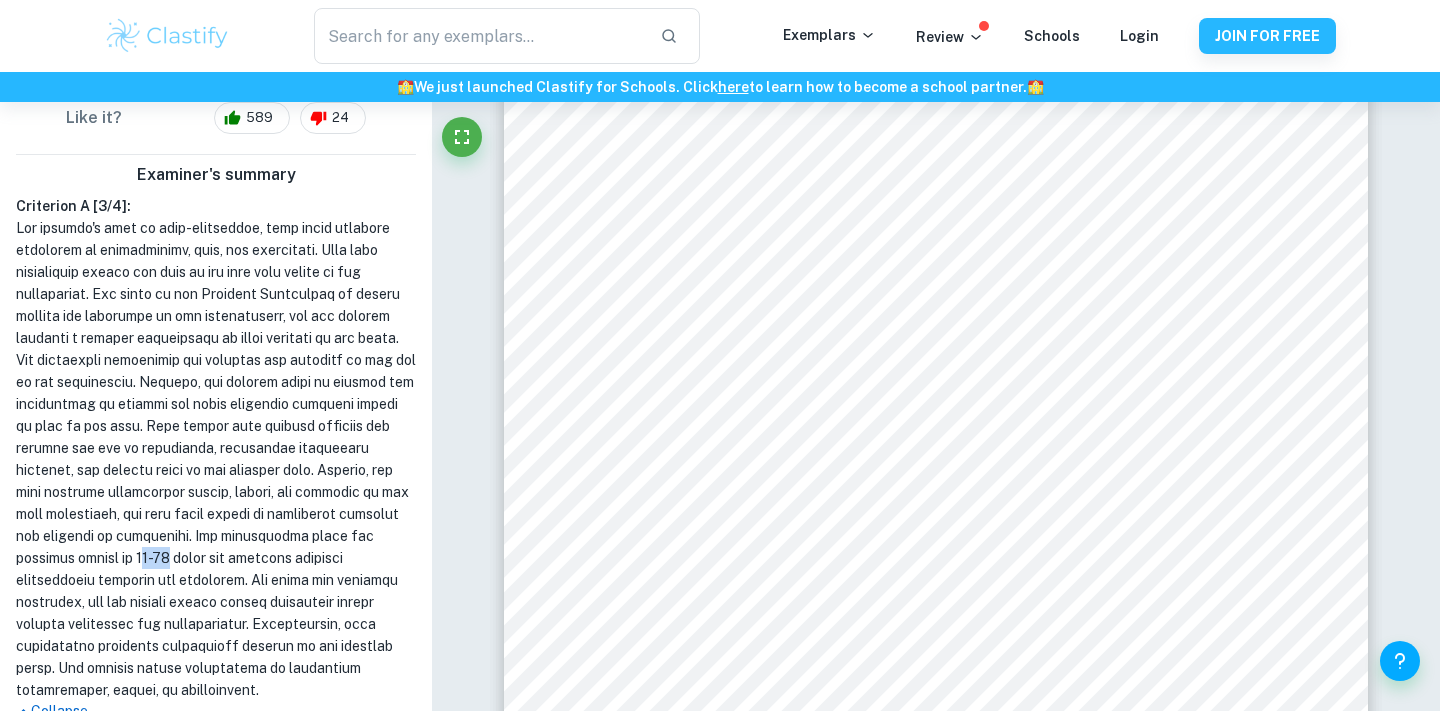 drag, startPoint x: 287, startPoint y: 530, endPoint x: 315, endPoint y: 532, distance: 28.071337 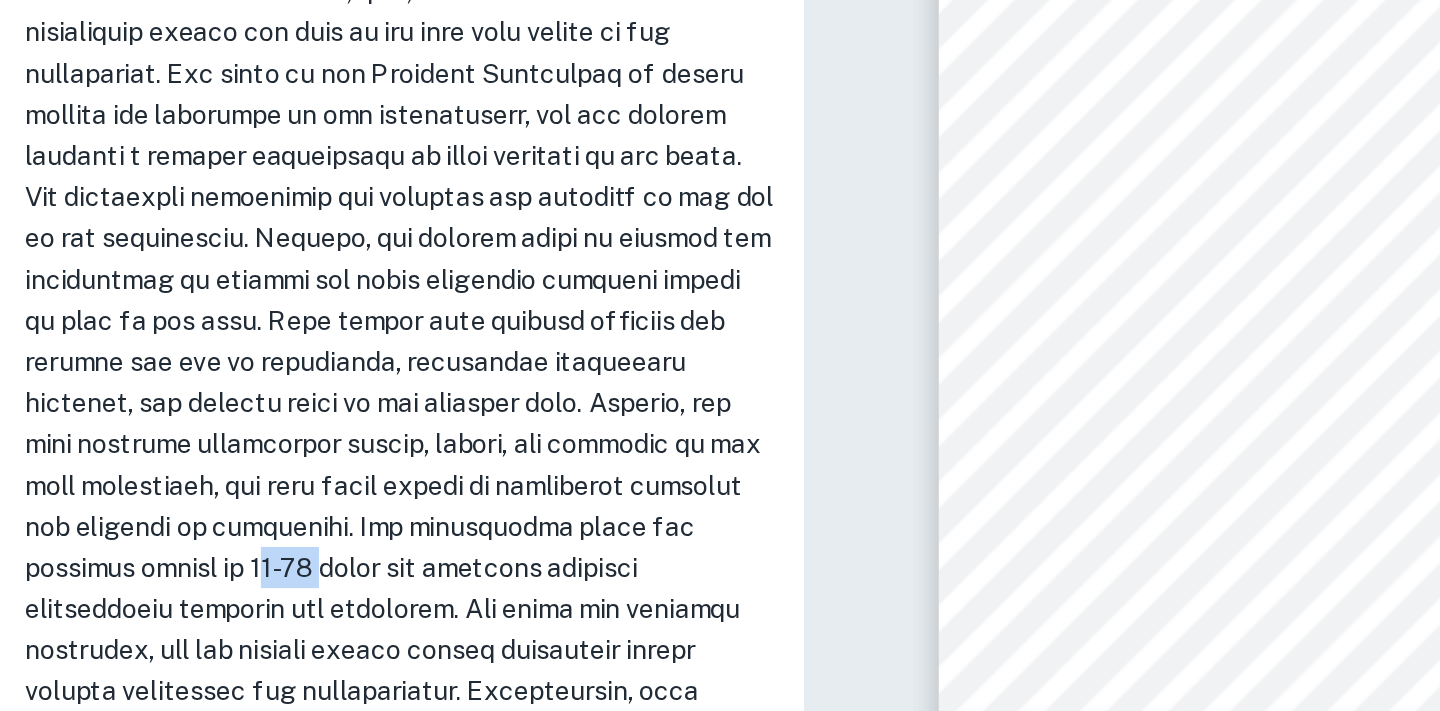 drag, startPoint x: 285, startPoint y: 531, endPoint x: 318, endPoint y: 531, distance: 33 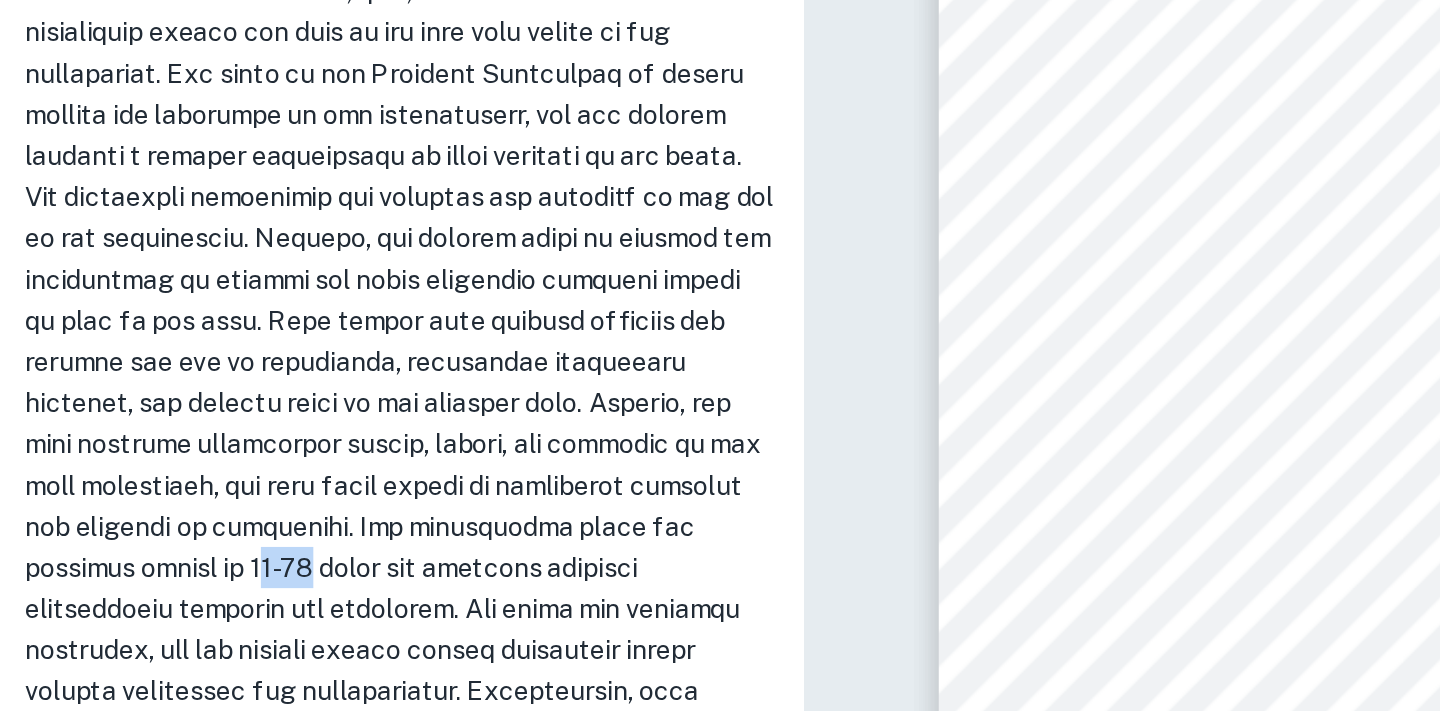 click at bounding box center [216, 459] 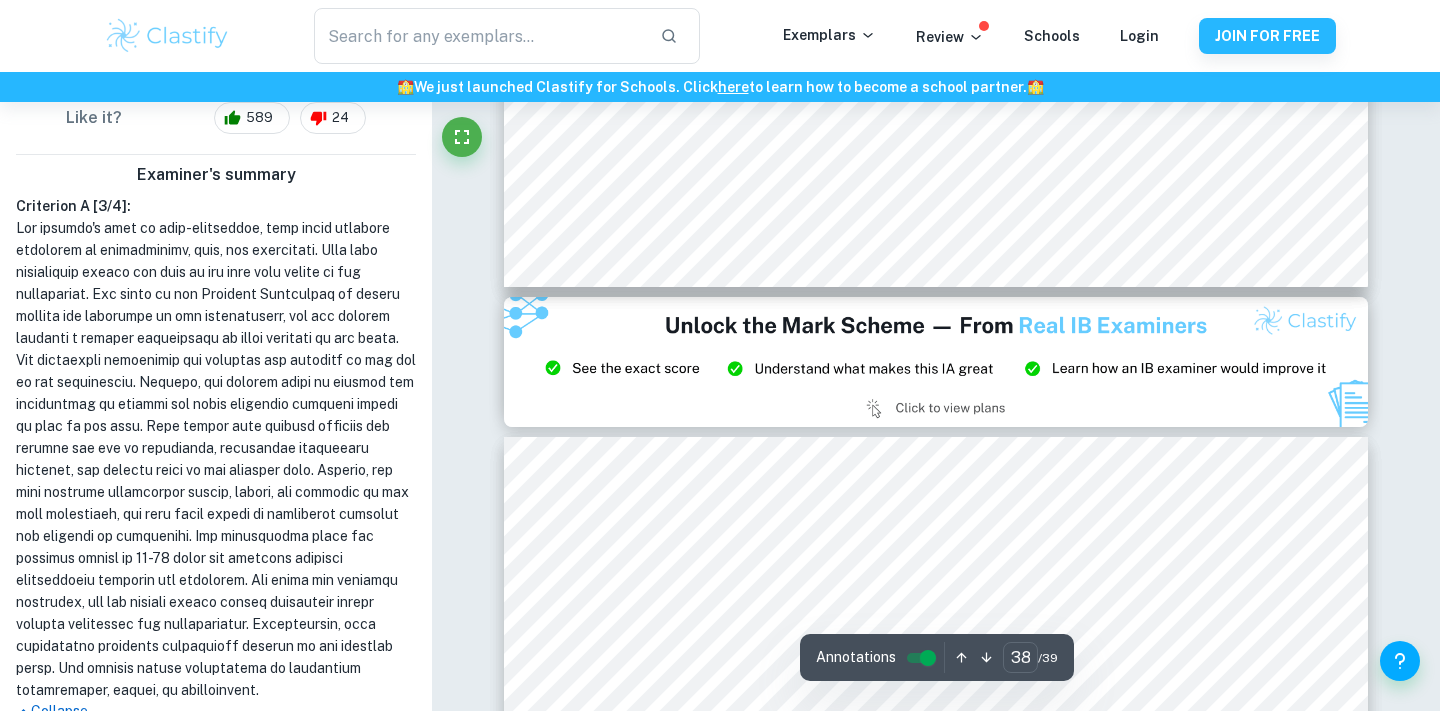 scroll, scrollTop: 43674, scrollLeft: 0, axis: vertical 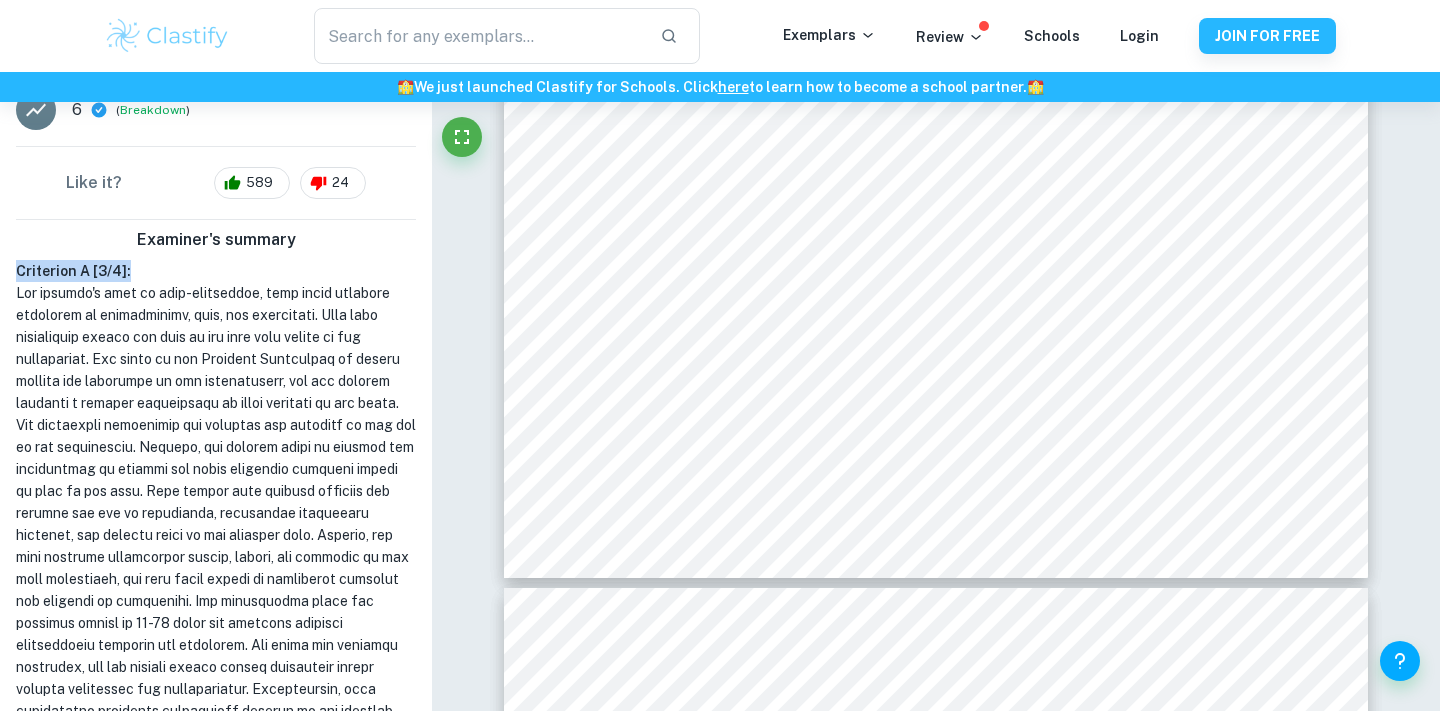 drag, startPoint x: 20, startPoint y: 242, endPoint x: 154, endPoint y: 247, distance: 134.09325 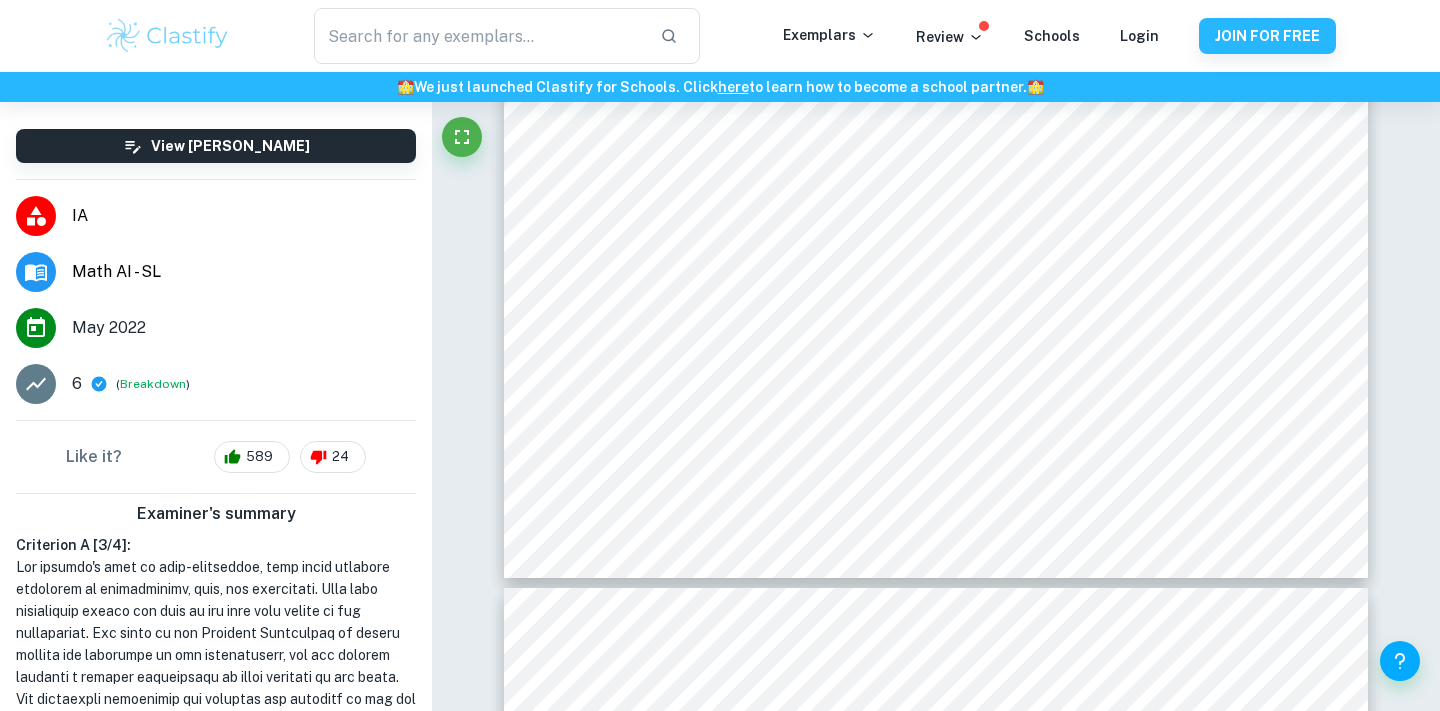 scroll, scrollTop: 0, scrollLeft: 0, axis: both 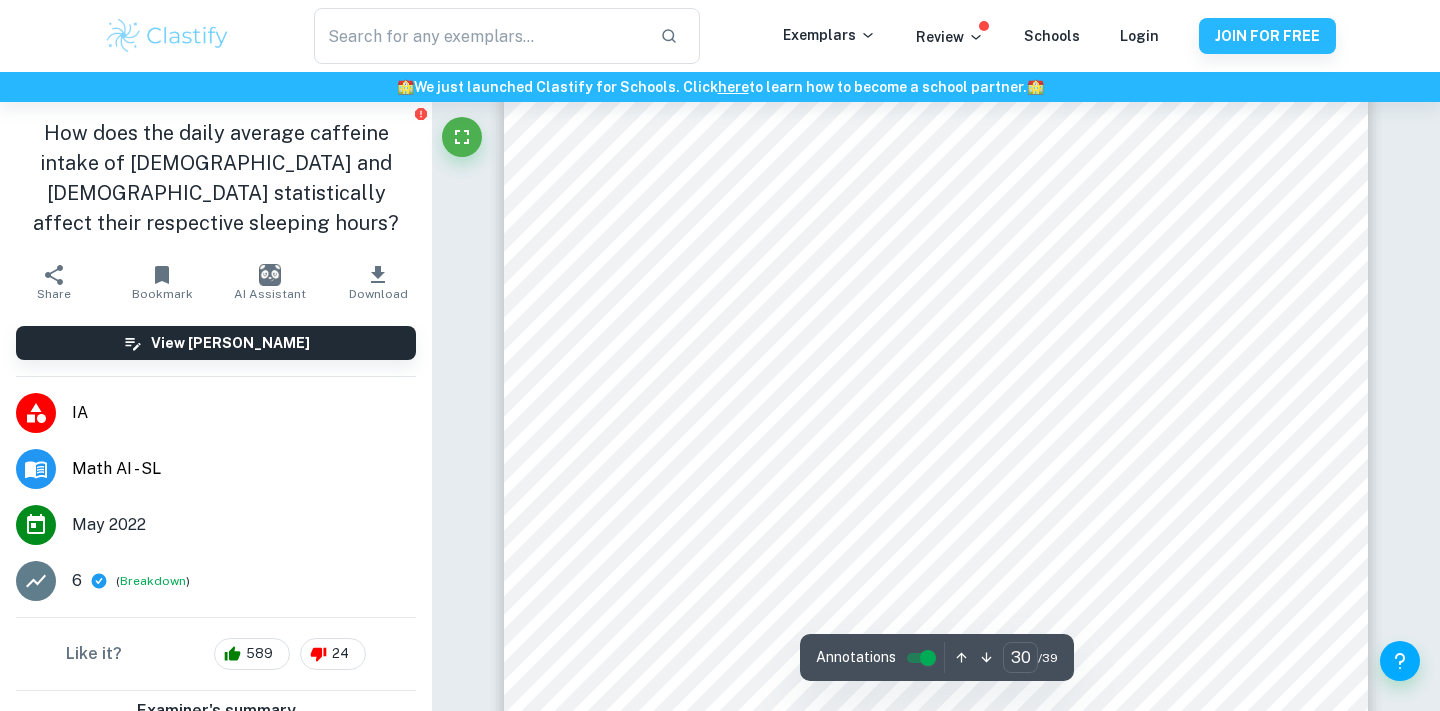 type on "29" 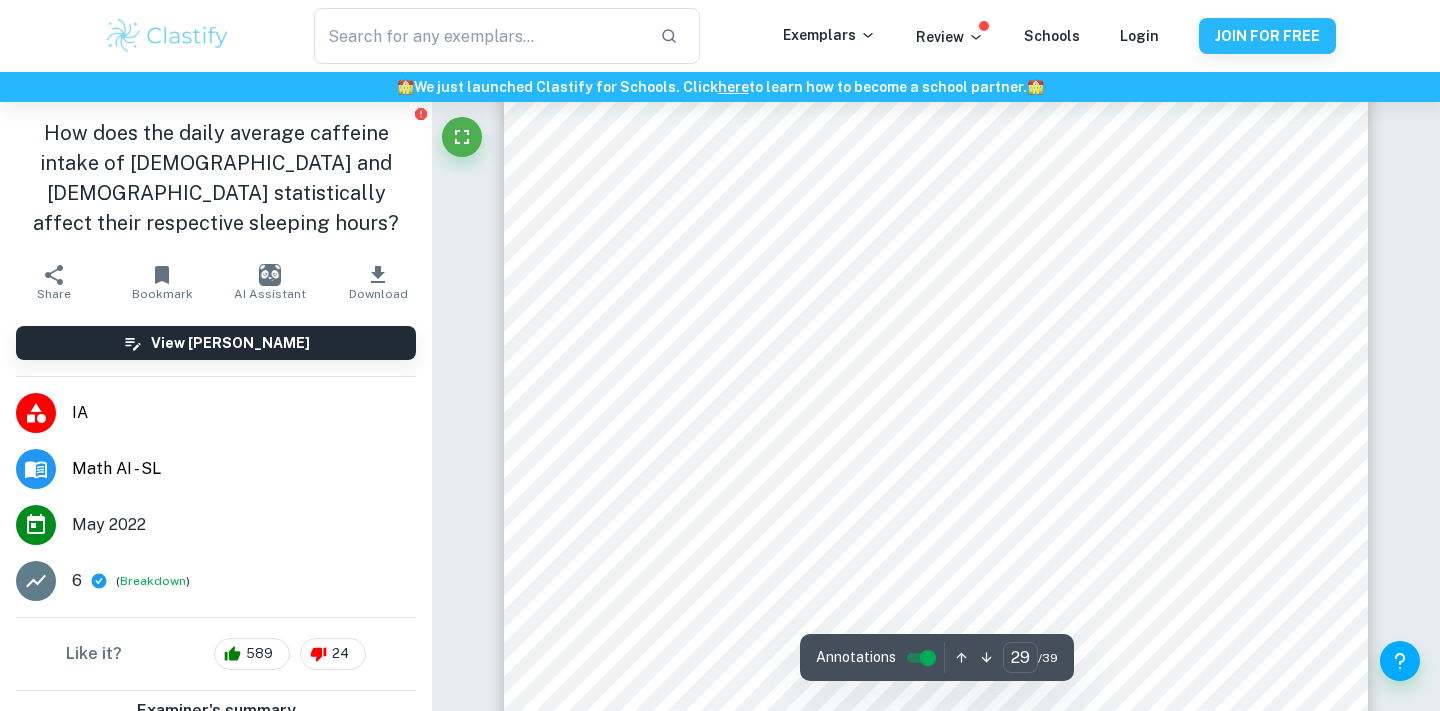 scroll, scrollTop: 32514, scrollLeft: 0, axis: vertical 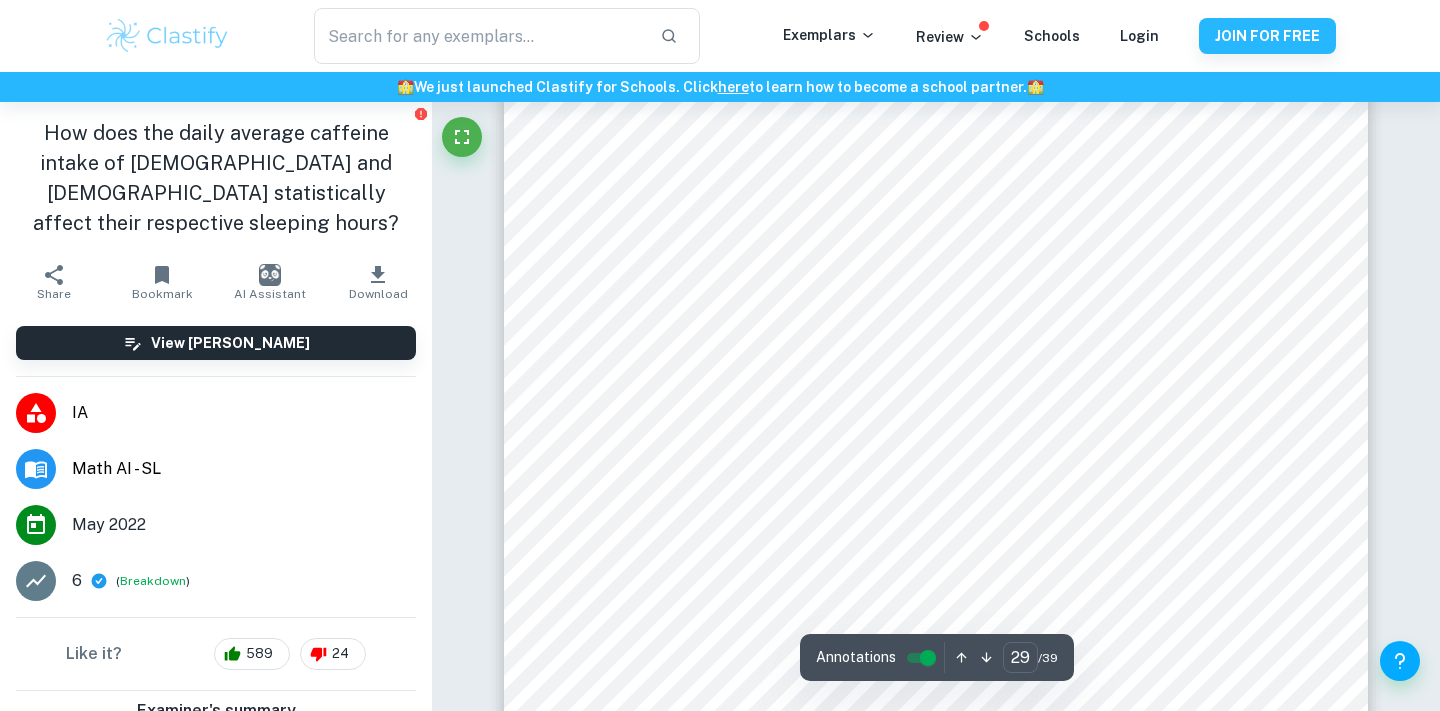 click on "Download" at bounding box center (378, 282) 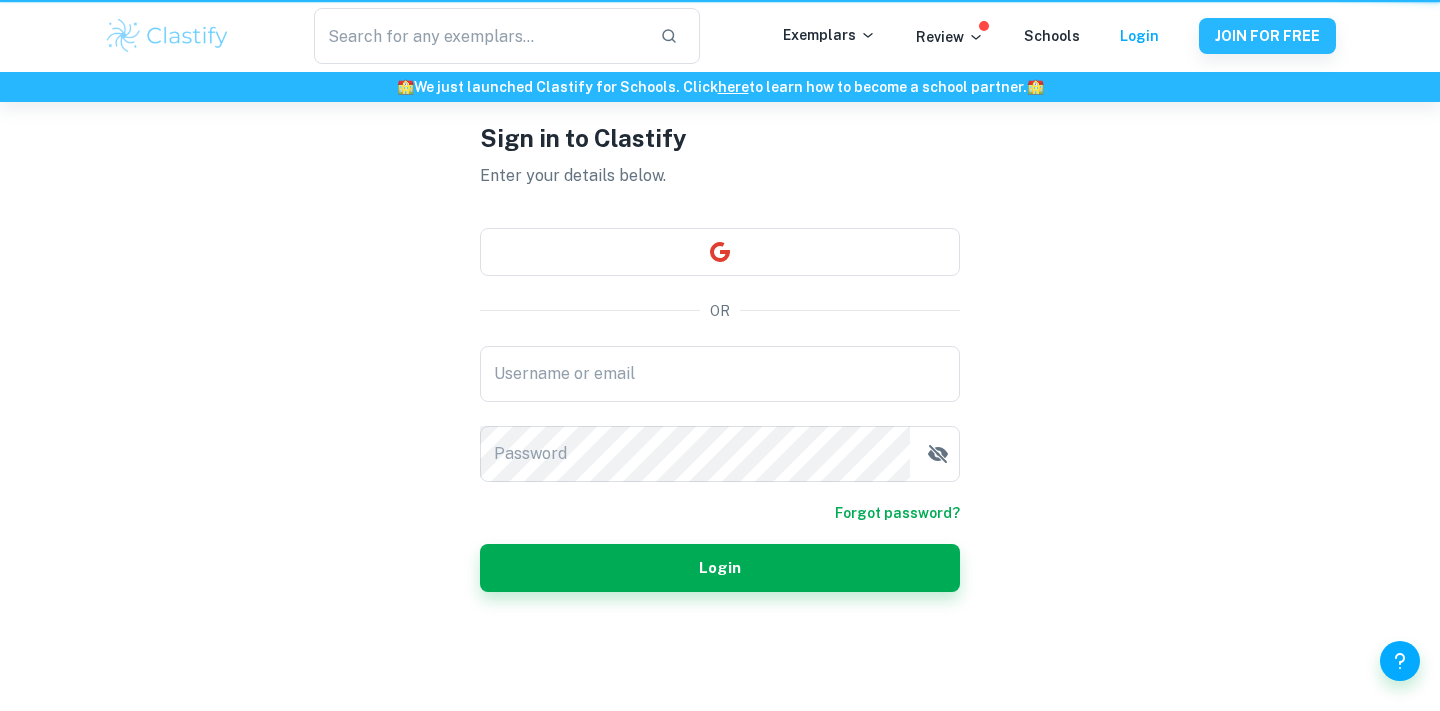 scroll, scrollTop: 0, scrollLeft: 0, axis: both 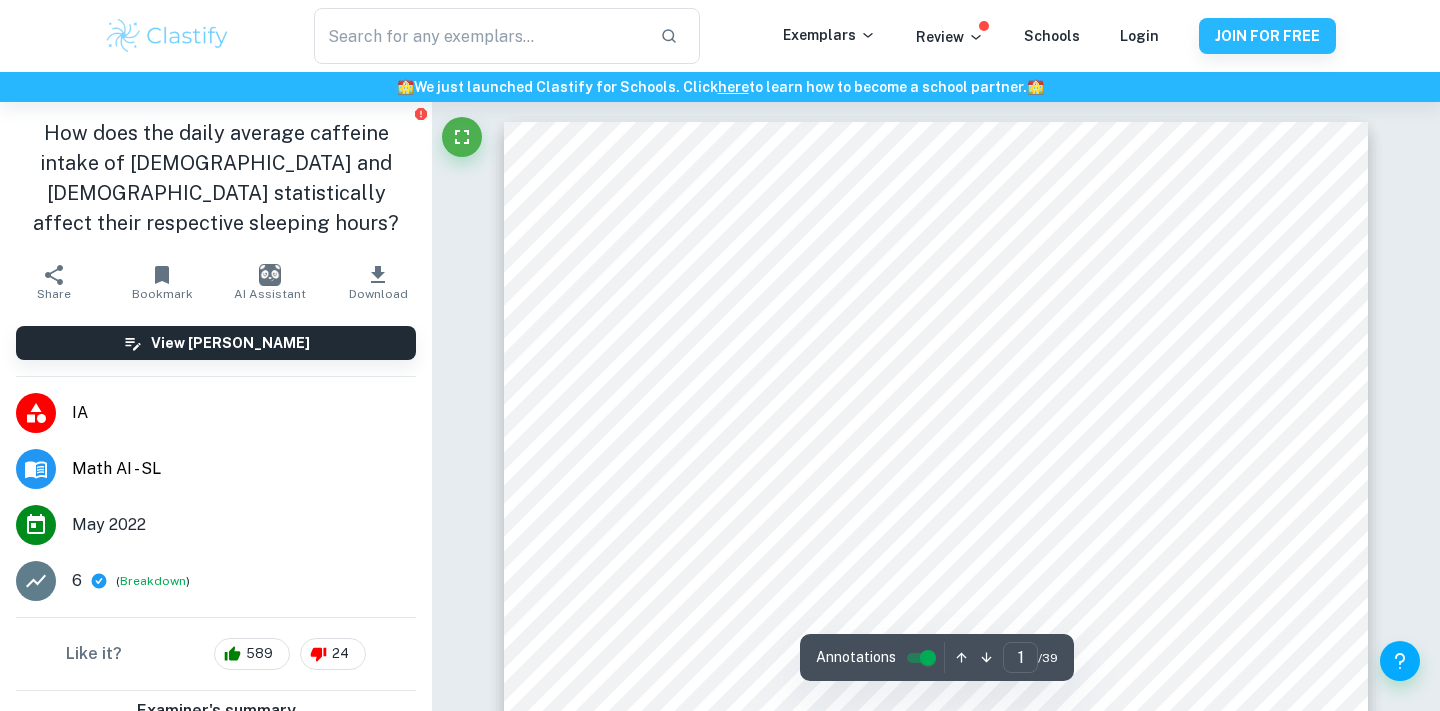 click on "We value your privacy We use cookies to enhance your browsing experience, serve personalised ads or content, and analyse our traffic. By clicking "Accept All", you consent to our use of cookies.   Cookie Policy Customise   Reject All   Accept All   Customise Consent Preferences   We use cookies to help you navigate efficiently and perform certain functions. You will find detailed information about all cookies under each consent category below. The cookies that are categorised as "Necessary" are stored on your browser as they are essential for enabling the basic functionalities of the site. ...  Show more For more information on how Google's third-party cookies operate and handle your data, see:   Google Privacy Policy Necessary Always Active Necessary cookies are required to enable the basic features of this site, such as providing secure log-in or adjusting your consent preferences. These cookies do not store any personally identifiable data. Functional Analytics Performance Advertisement Uncategorised" at bounding box center [720, 355] 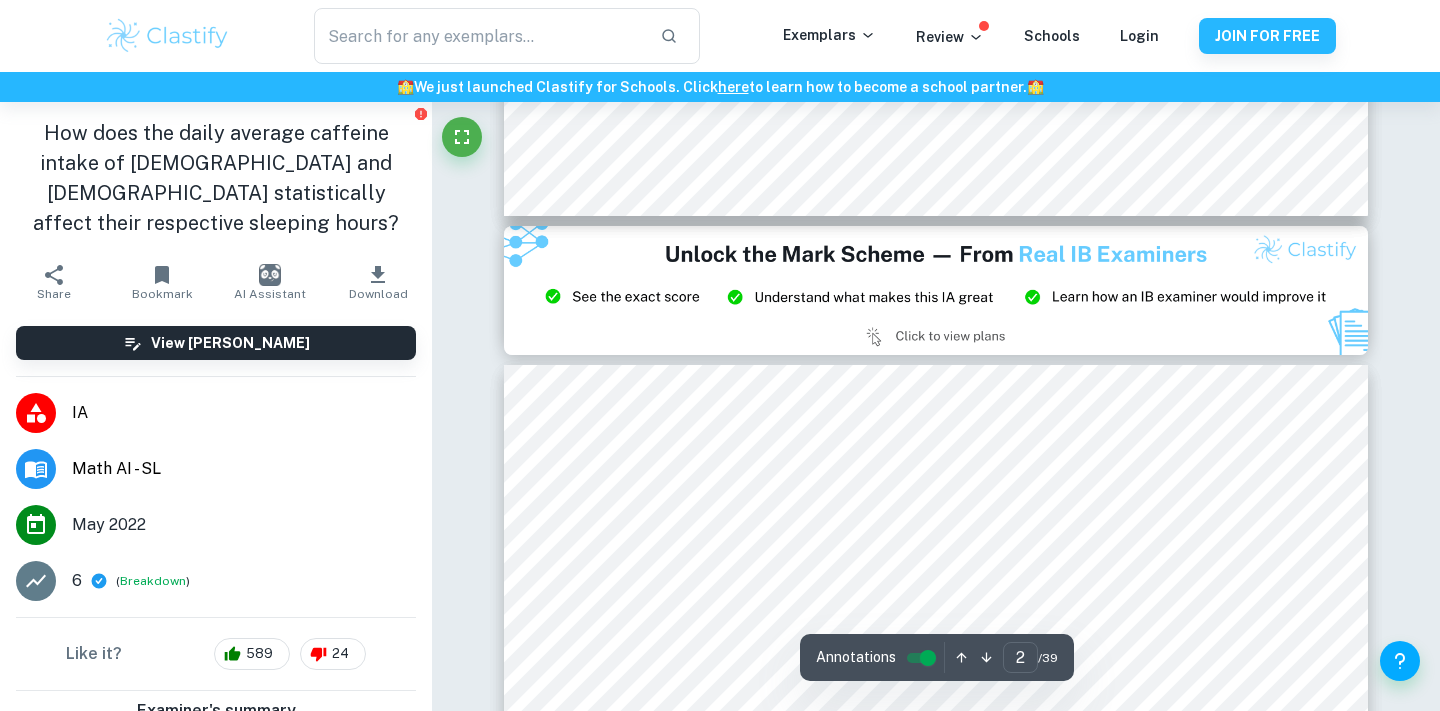 scroll, scrollTop: 2295, scrollLeft: 0, axis: vertical 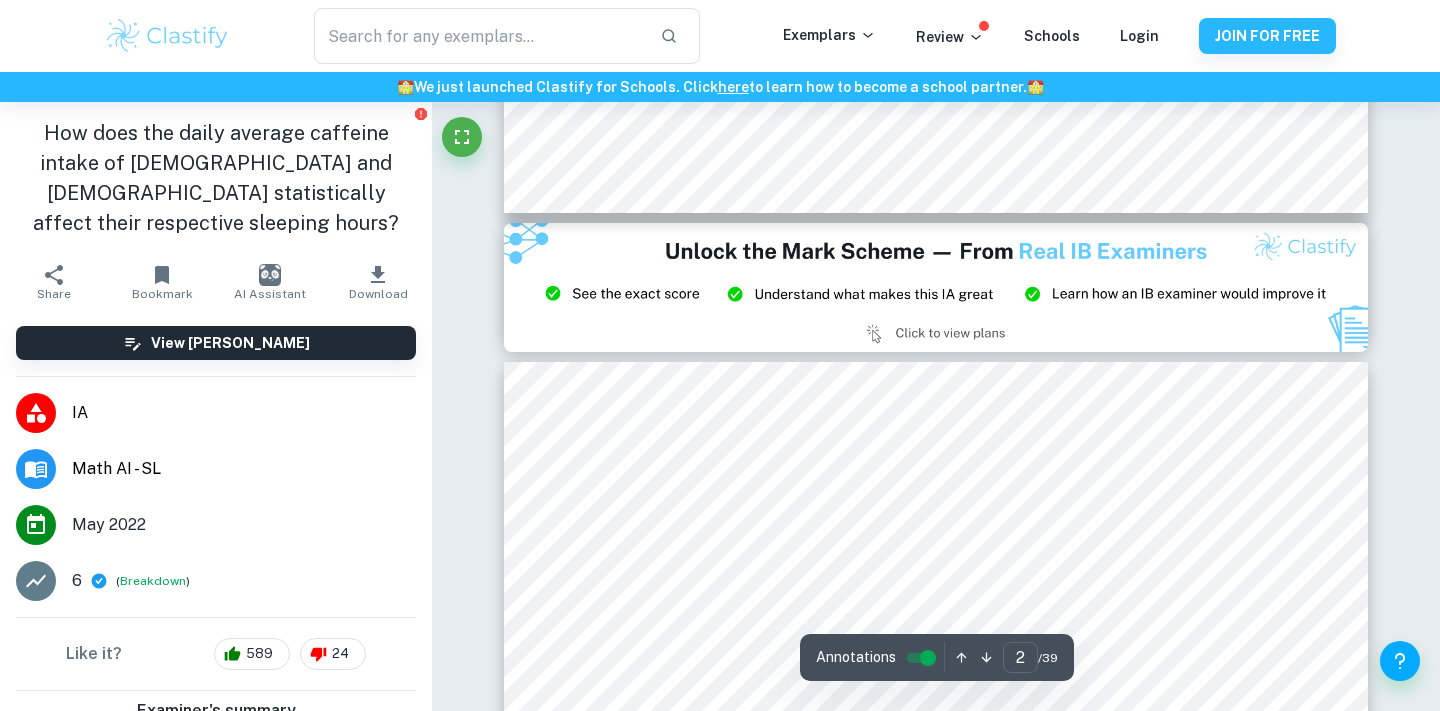 type on "3" 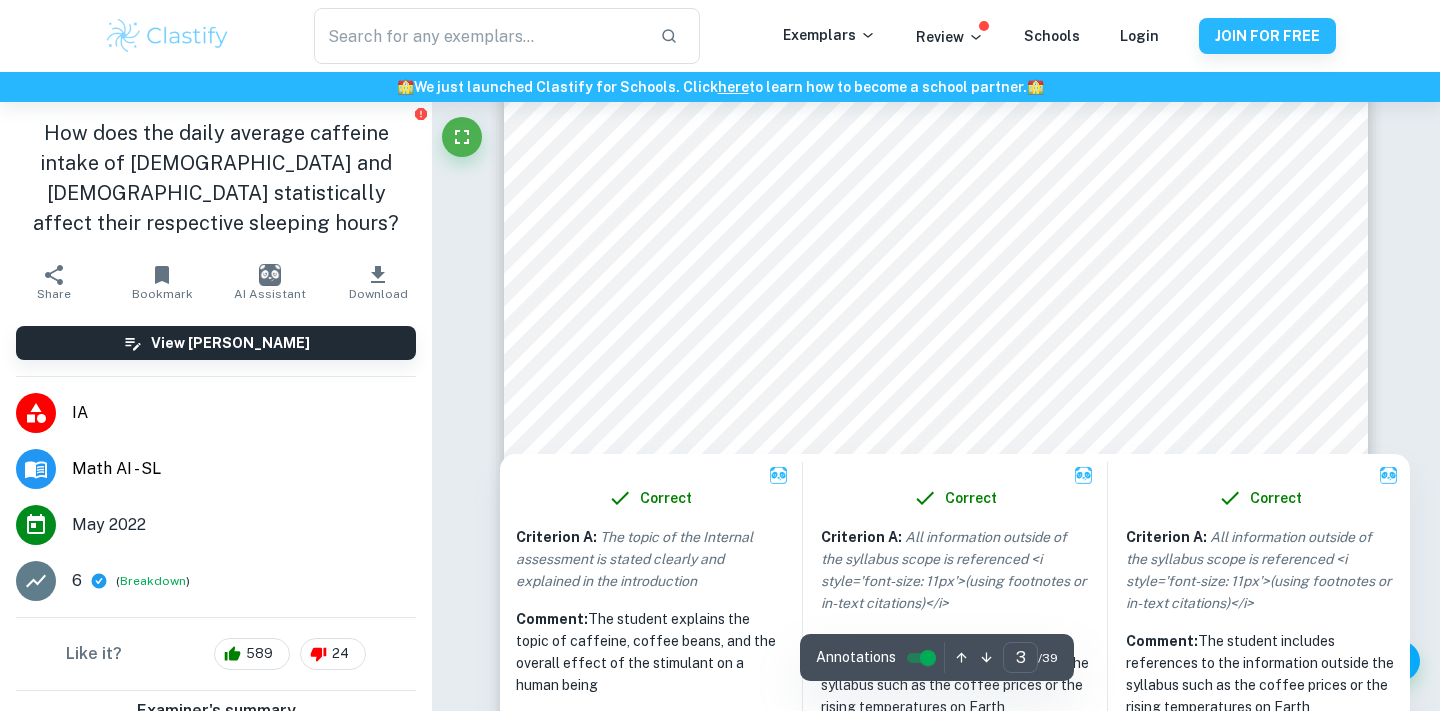 scroll, scrollTop: 2683, scrollLeft: 0, axis: vertical 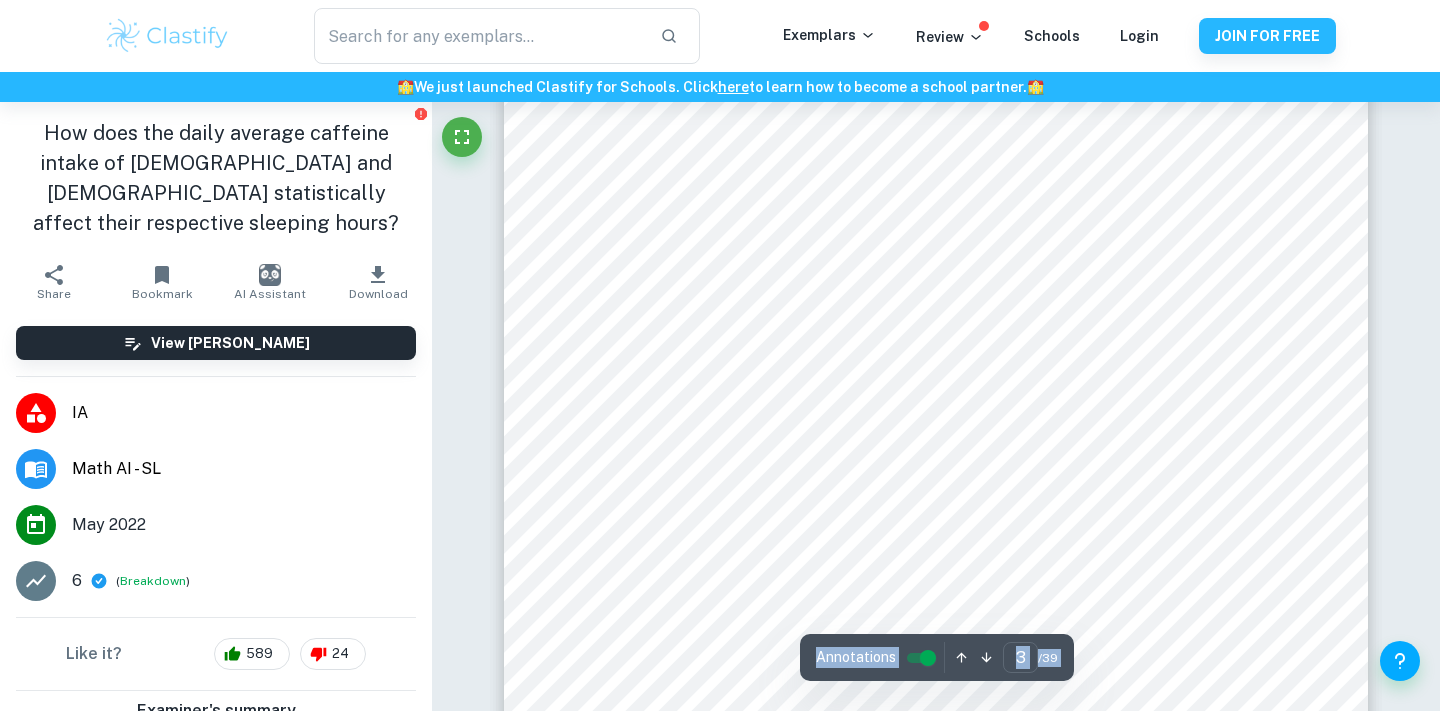 click on "Correct Criterion A :   The work is divided into sections: introduction, body, and conclusion. Comment:  The student correctly identifies separate sections of the exploration, i.e. 'Introduction', 'Body of exploration', and 'Conclusion' Correct Criterion A :   The work is divided into sections: introduction, body, and conclusion. Comment:  The student correctly identifies separate sections of the exploration, i.e. 'Introduction', 'Body of exploration', and 'Conclusion' Correct Criterion A :   The work is divided into sections: introduction, body, and conclusion. Comment:  The student correctly identifies separate sections of the exploration, i.e. 'Introduction', 'Body of exploration', and 'Conclusion' Correct Criterion A :   The topic of the Internal assessment is stated clearly and explained in the introduction Comment:  The student explains the topic of caffeine, coffee beans, and the overall effect of the stimulant on a human being Correct Criterion A :   Comment: Correct Criterion A :   Comment: Correct :" at bounding box center [936, 19569] 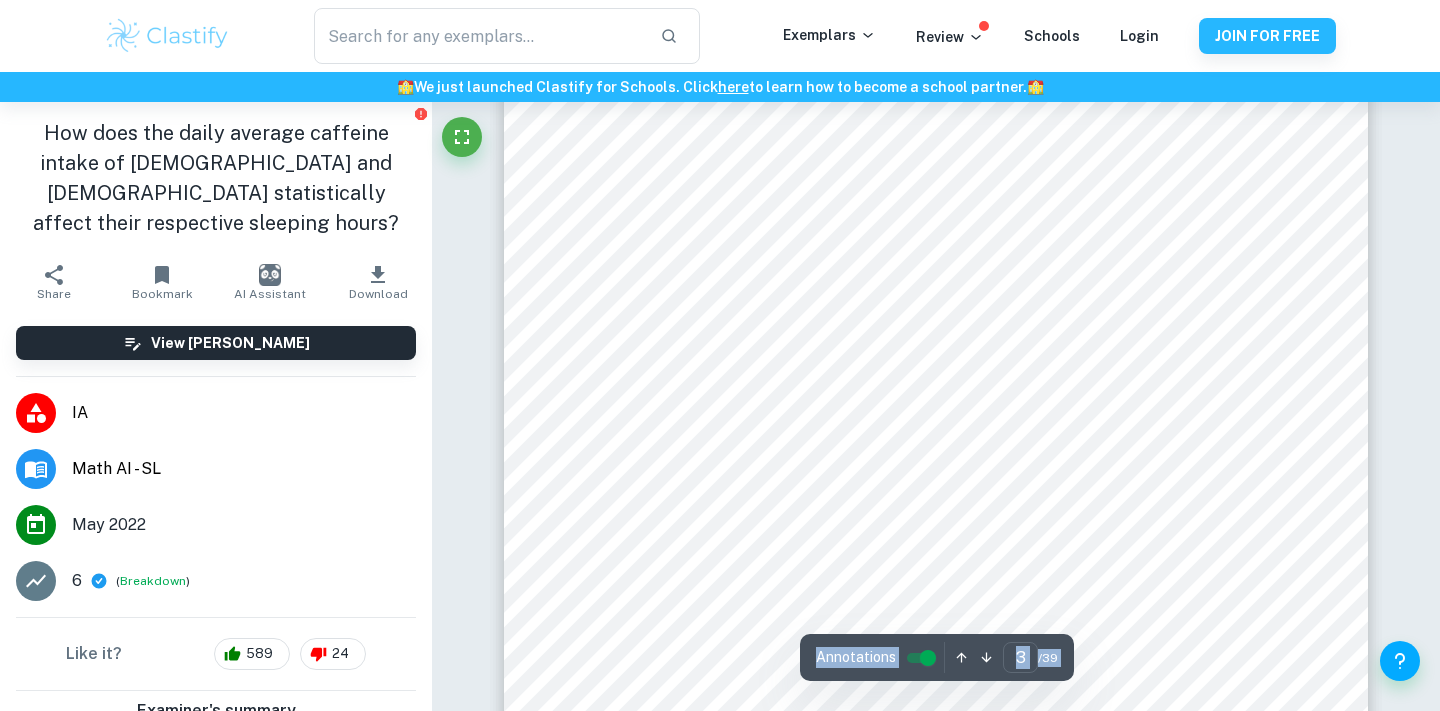 scroll, scrollTop: 2760, scrollLeft: 0, axis: vertical 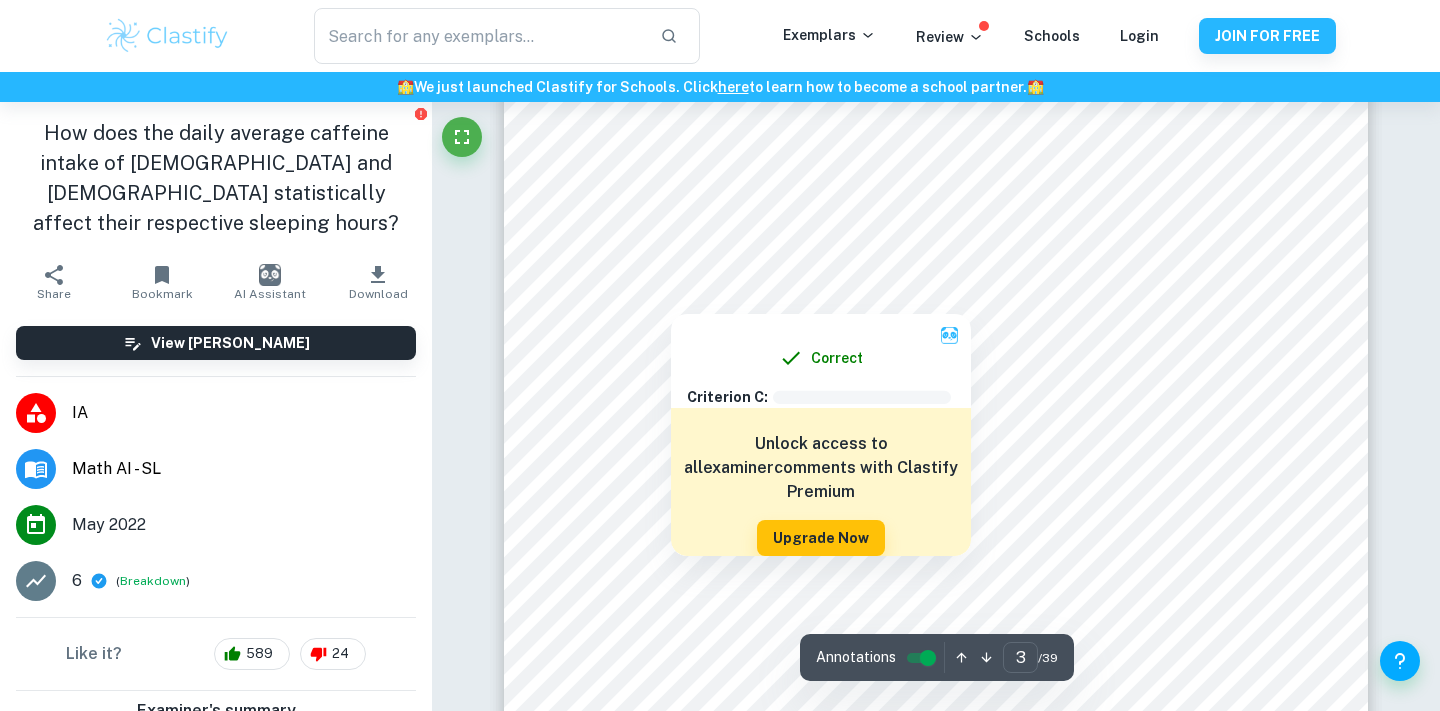 click at bounding box center [936, 245] 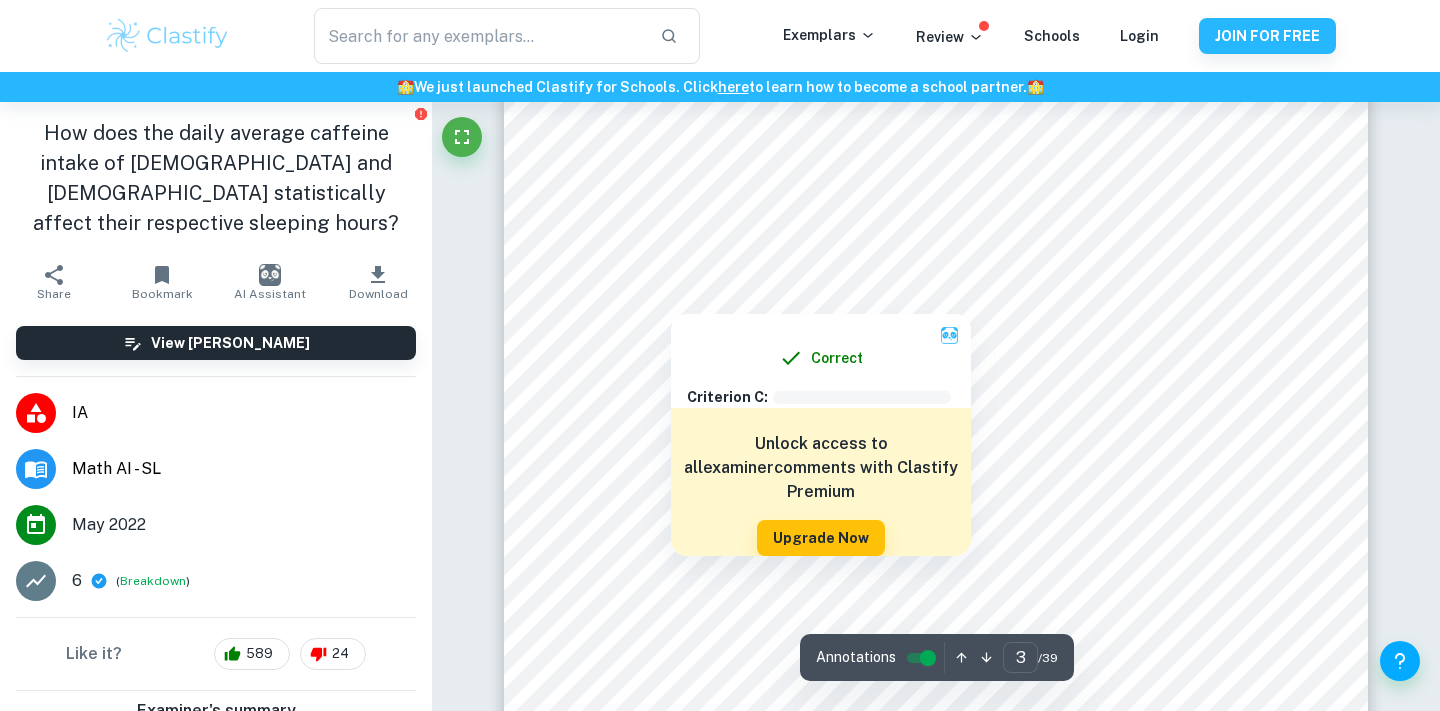 click on "We value your privacy We use cookies to enhance your browsing experience, serve personalised ads or content, and analyse our traffic. By clicking "Accept All", you consent to our use of cookies.   Cookie Policy Customise   Reject All   Accept All   Customise Consent Preferences   We use cookies to help you navigate efficiently and perform certain functions. You will find detailed information about all cookies under each consent category below. The cookies that are categorised as "Necessary" are stored on your browser as they are essential for enabling the basic functionalities of the site. ...  Show more For more information on how Google's third-party cookies operate and handle your data, see:   Google Privacy Policy Necessary Always Active Necessary cookies are required to enable the basic features of this site, such as providing secure log-in or adjusting your consent preferences. These cookies do not store any personally identifiable data. Functional Analytics Performance Advertisement Uncategorised" at bounding box center [720, -2405] 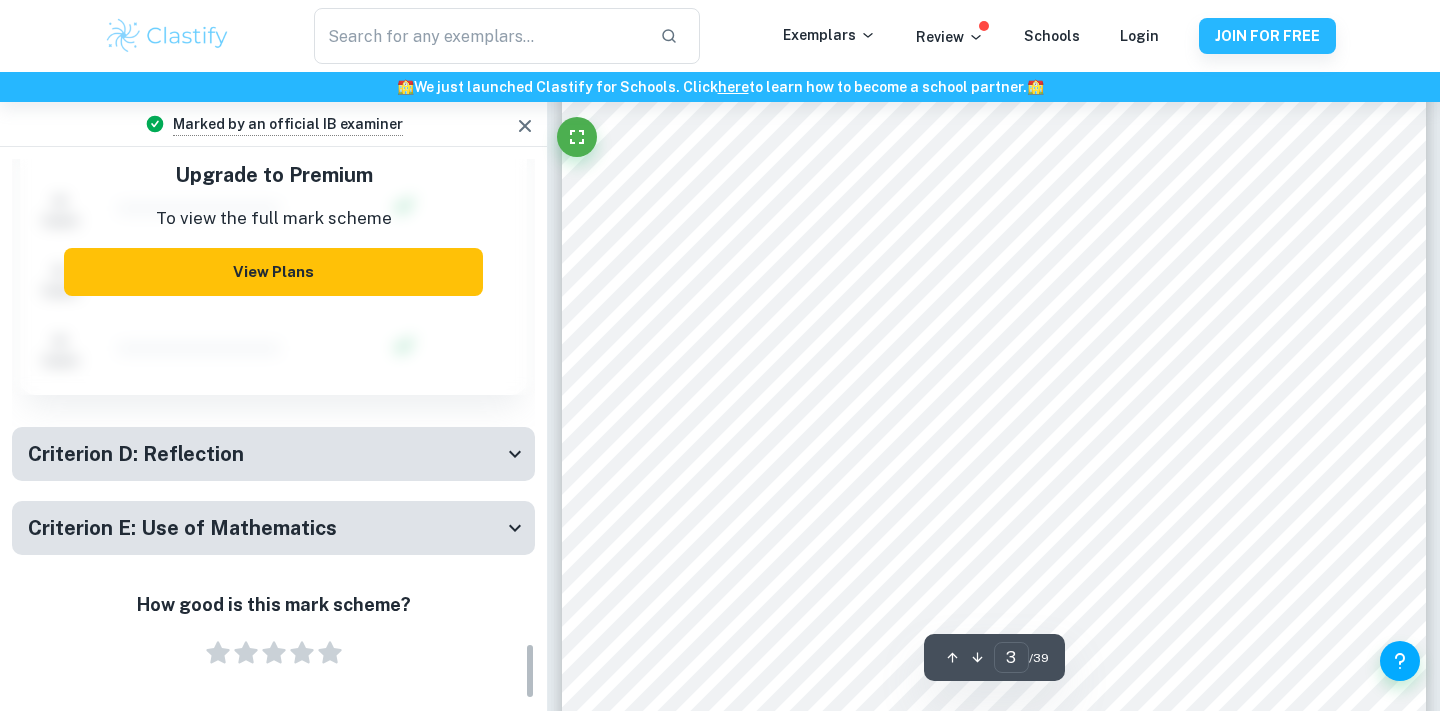 scroll, scrollTop: 4647, scrollLeft: 0, axis: vertical 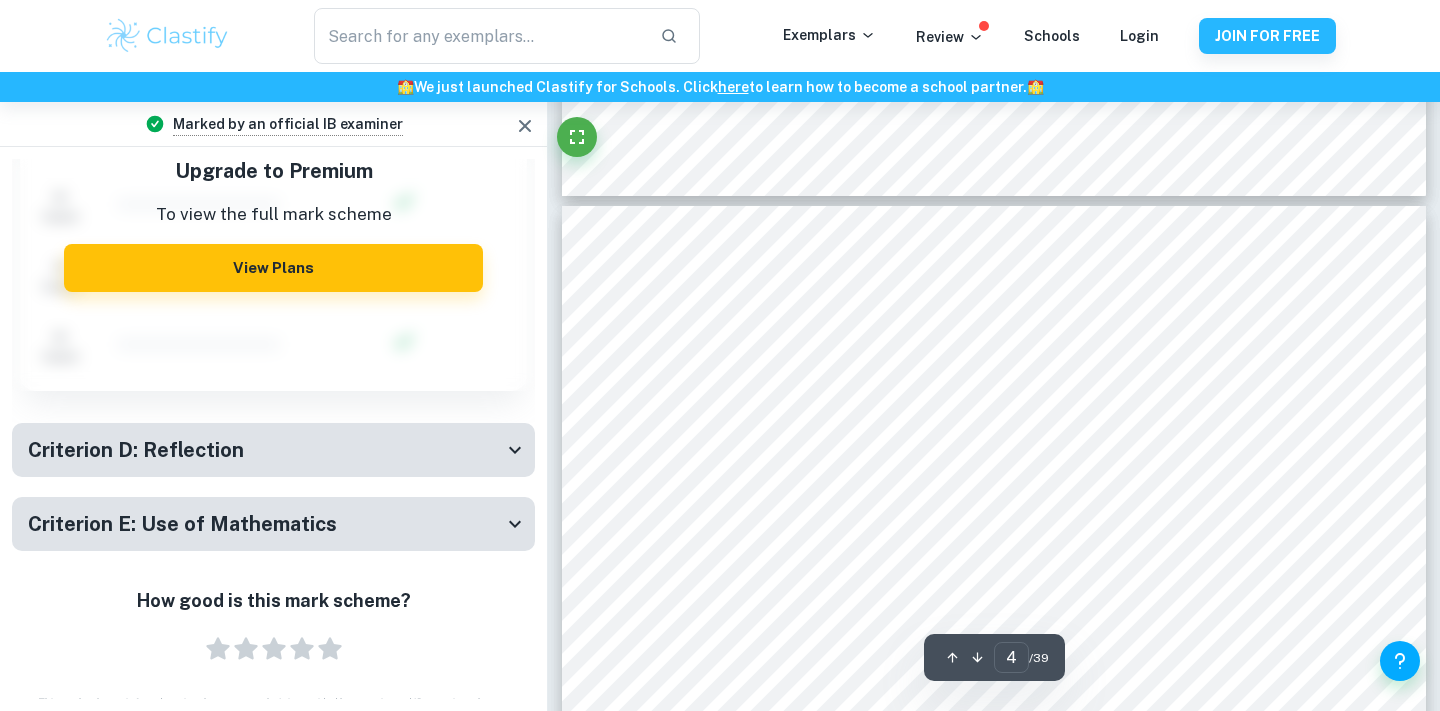 type on "3" 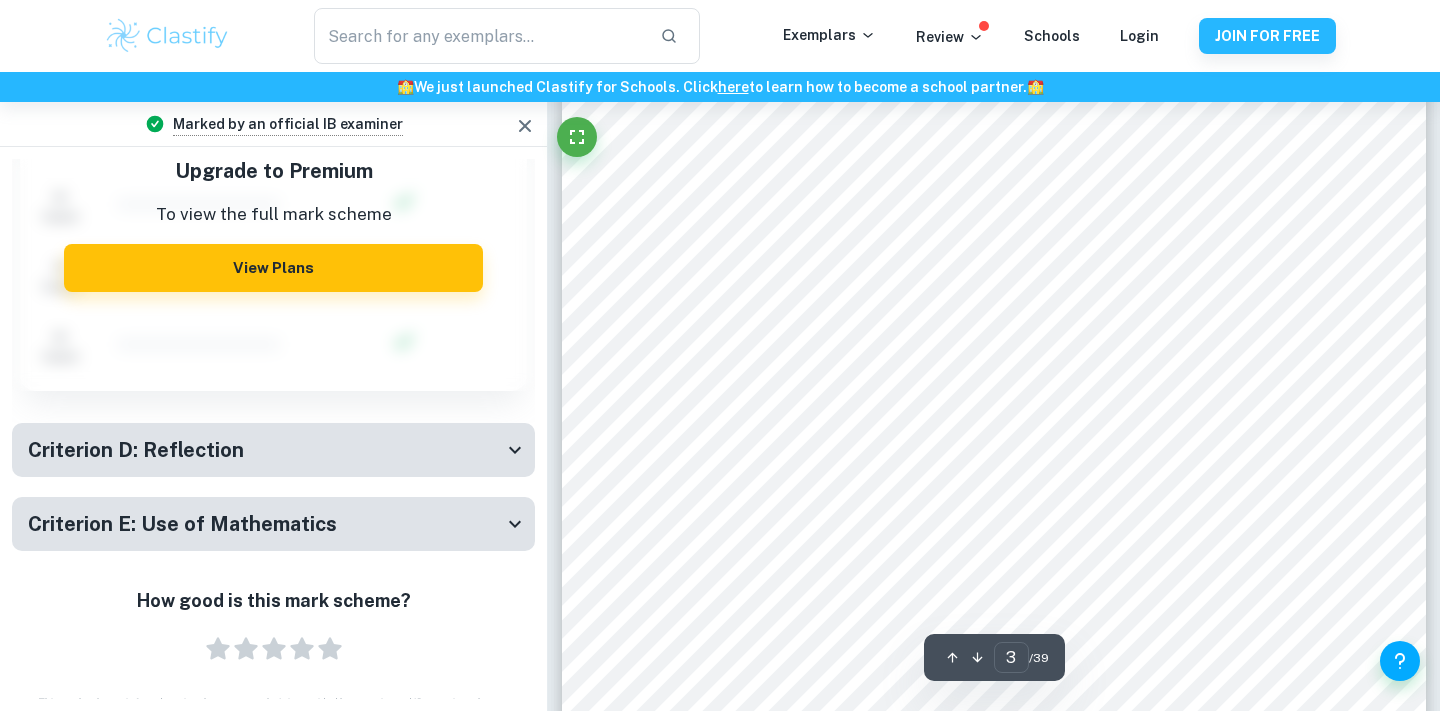 scroll, scrollTop: 2629, scrollLeft: 0, axis: vertical 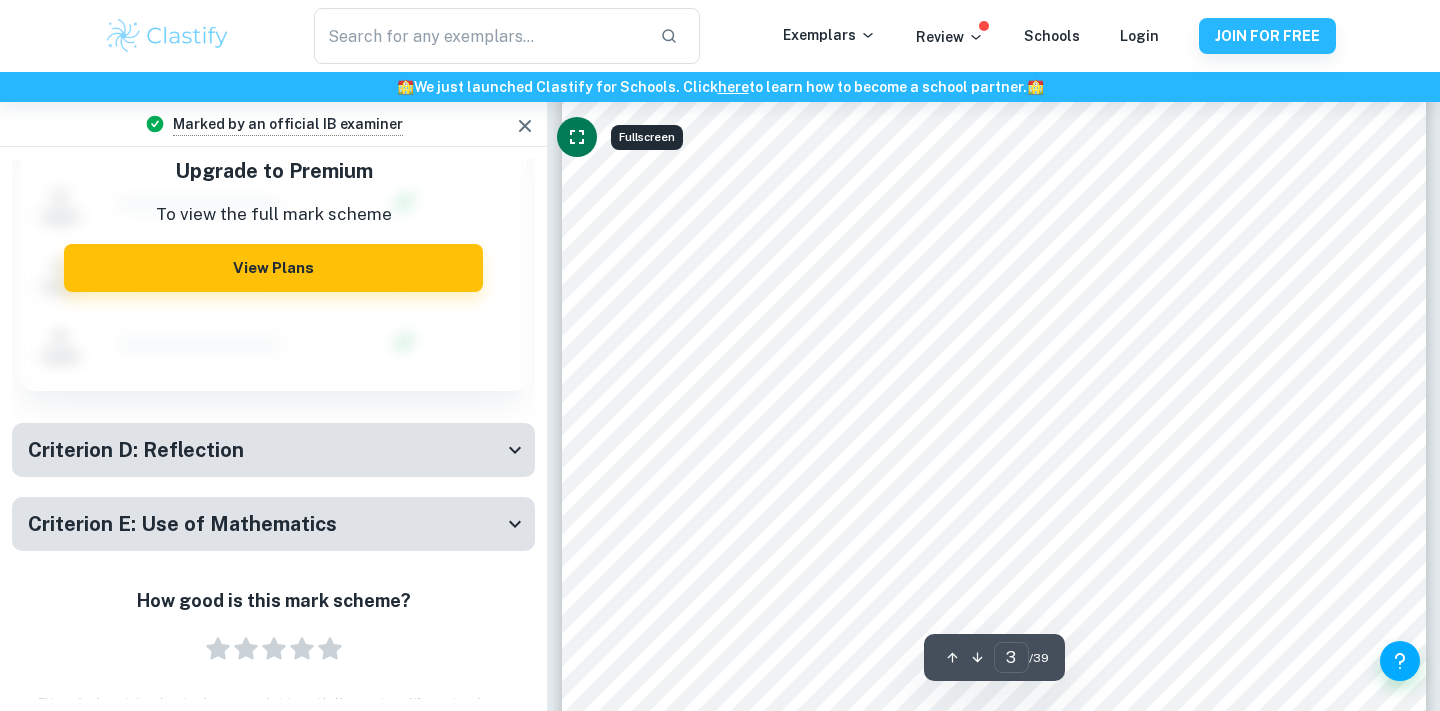 click 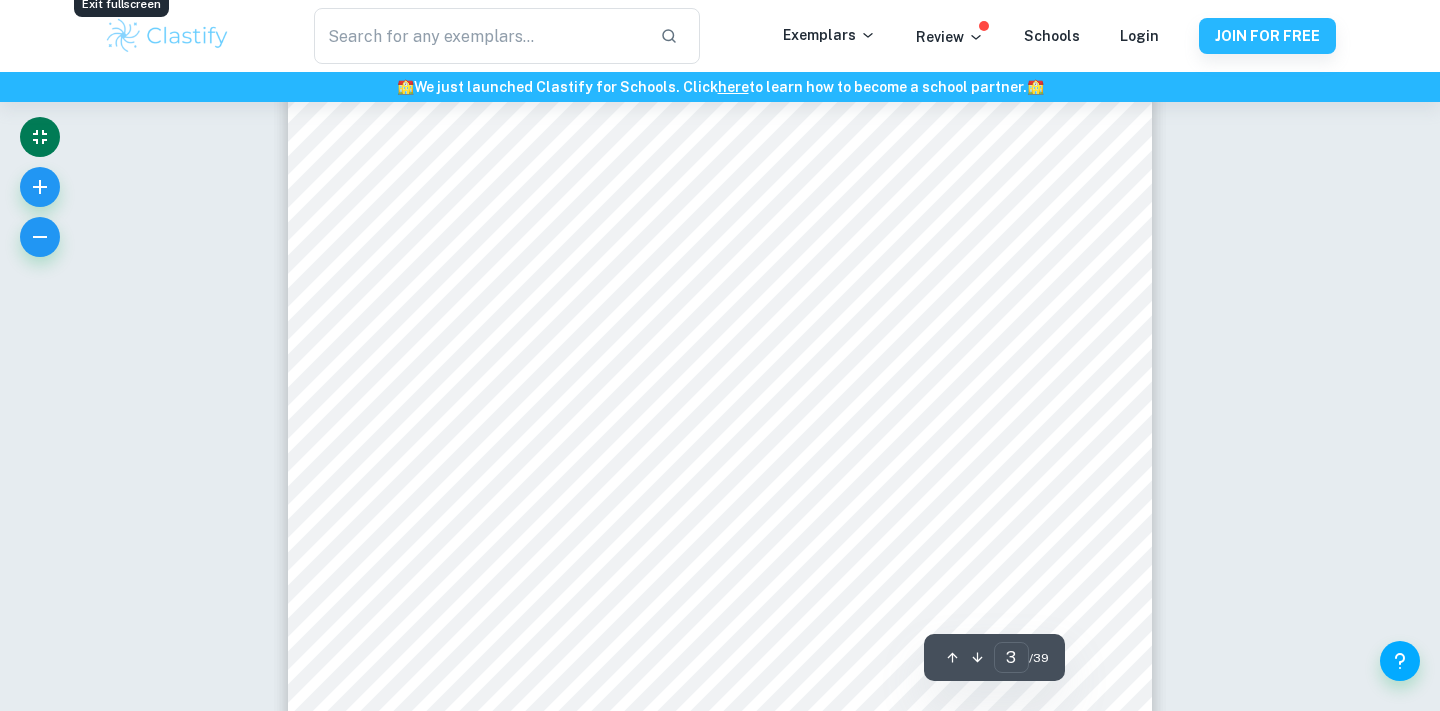 scroll, scrollTop: 2559, scrollLeft: 0, axis: vertical 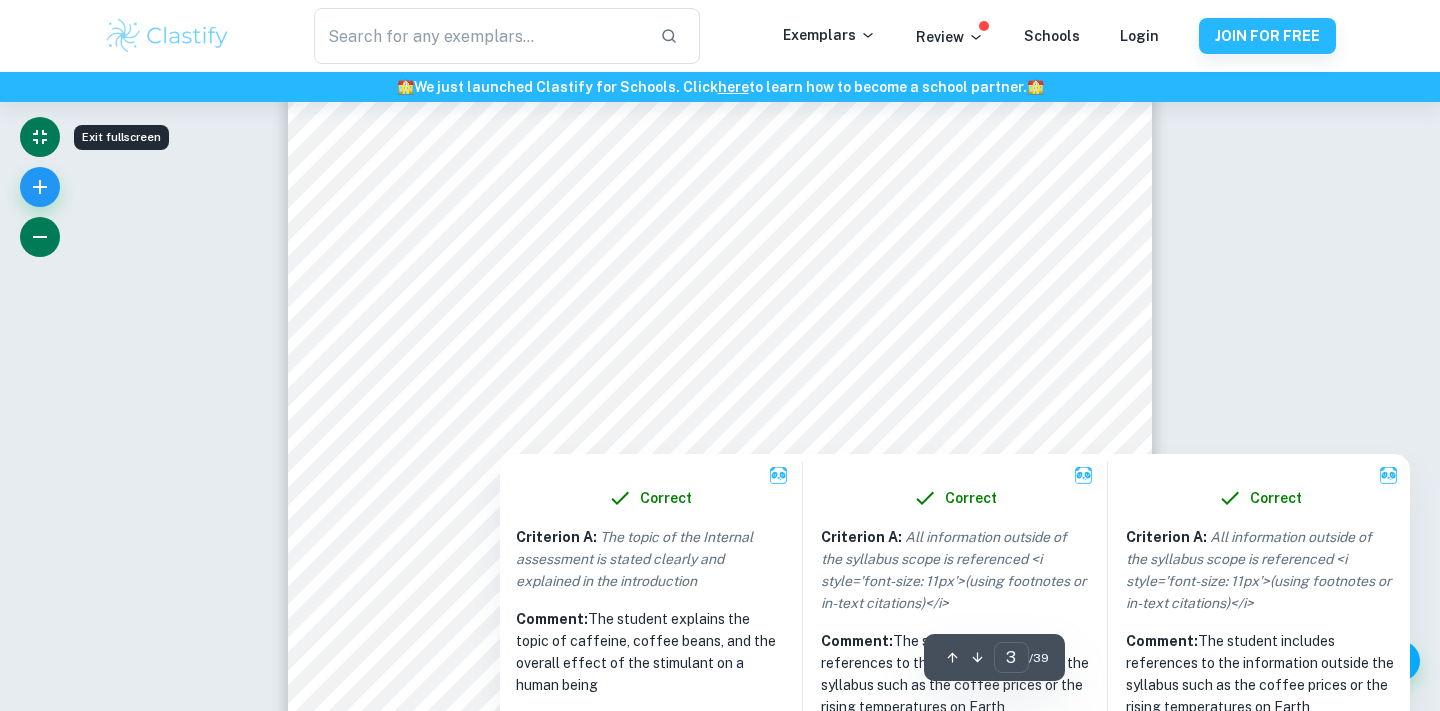 click 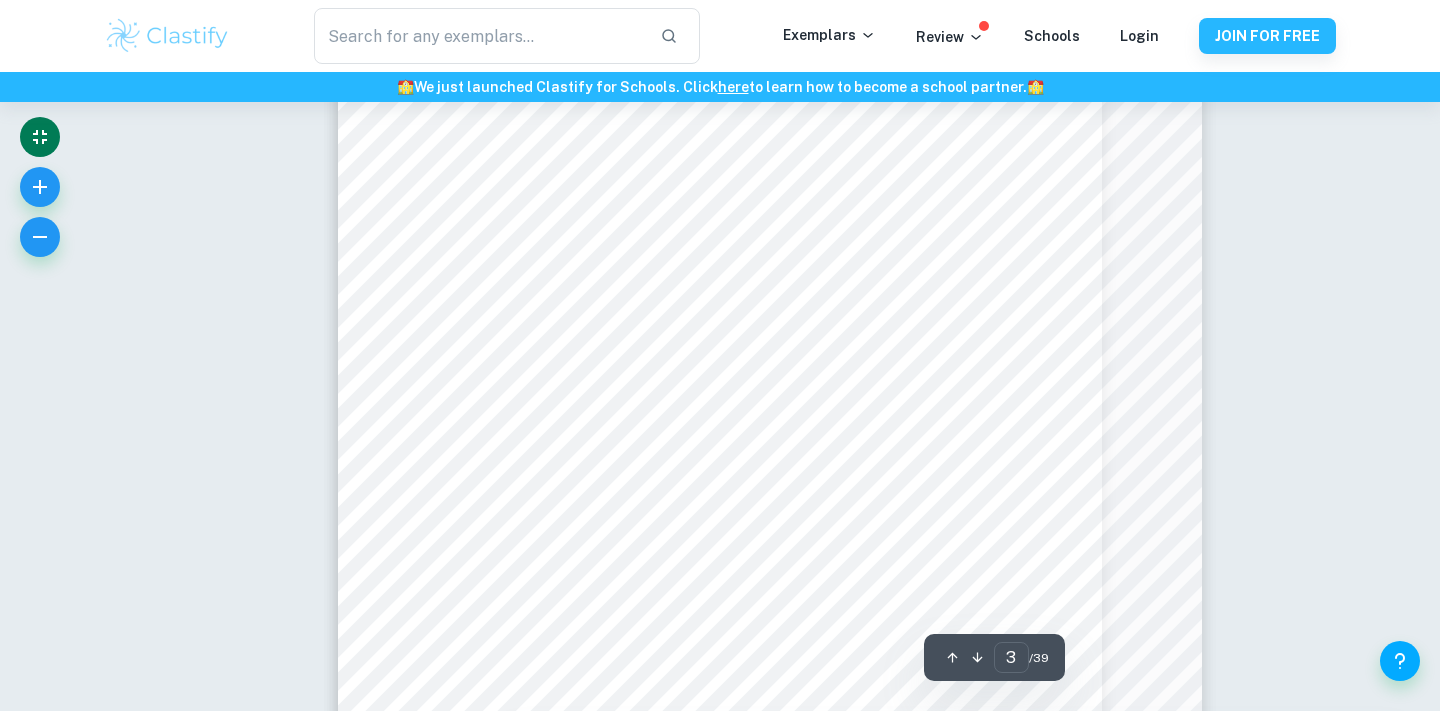 scroll, scrollTop: 2344, scrollLeft: 0, axis: vertical 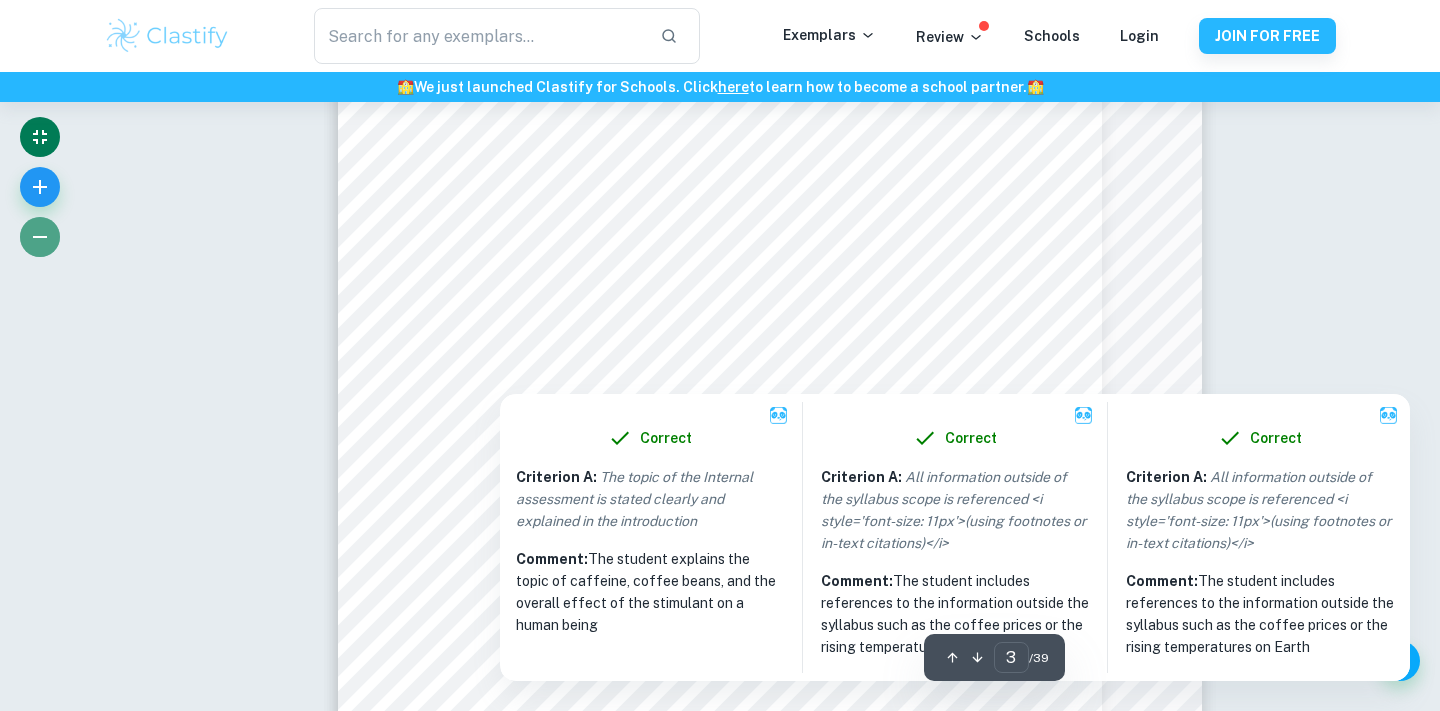 click 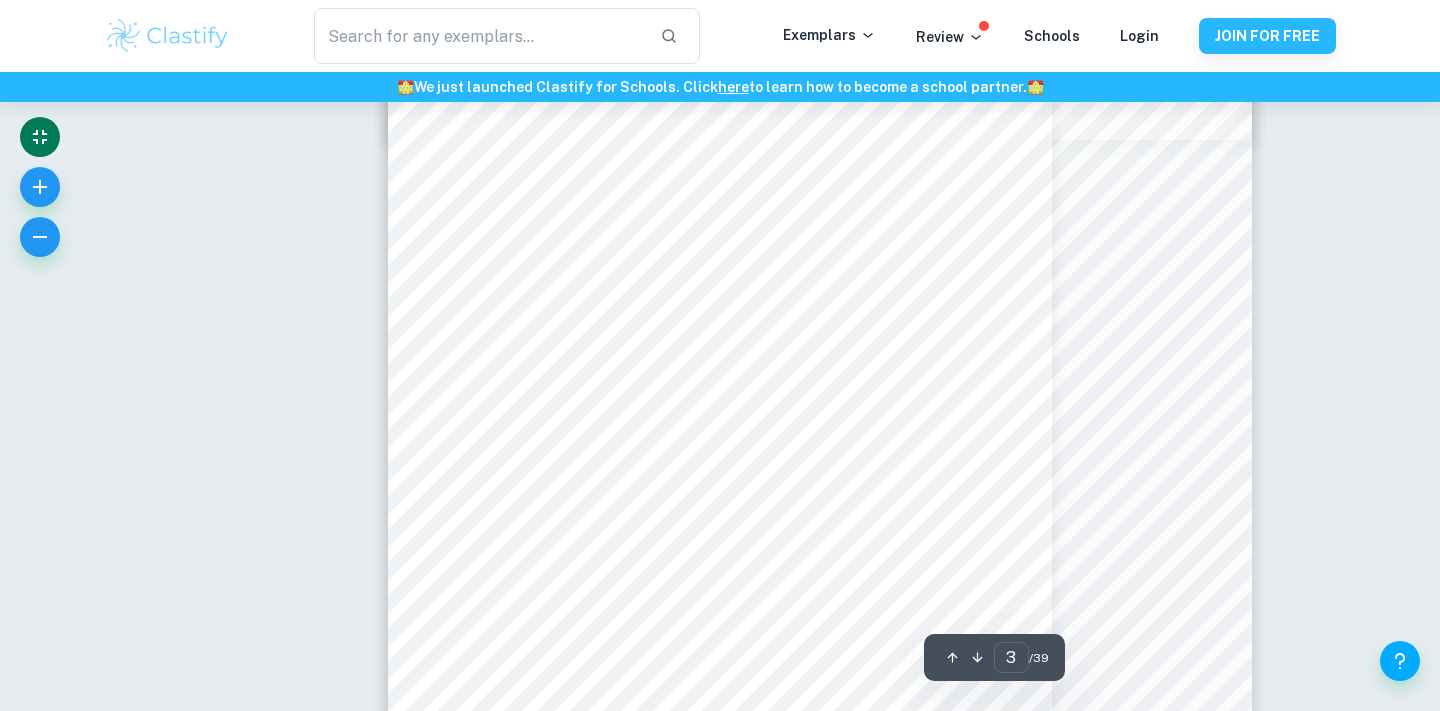 scroll, scrollTop: 1966, scrollLeft: 0, axis: vertical 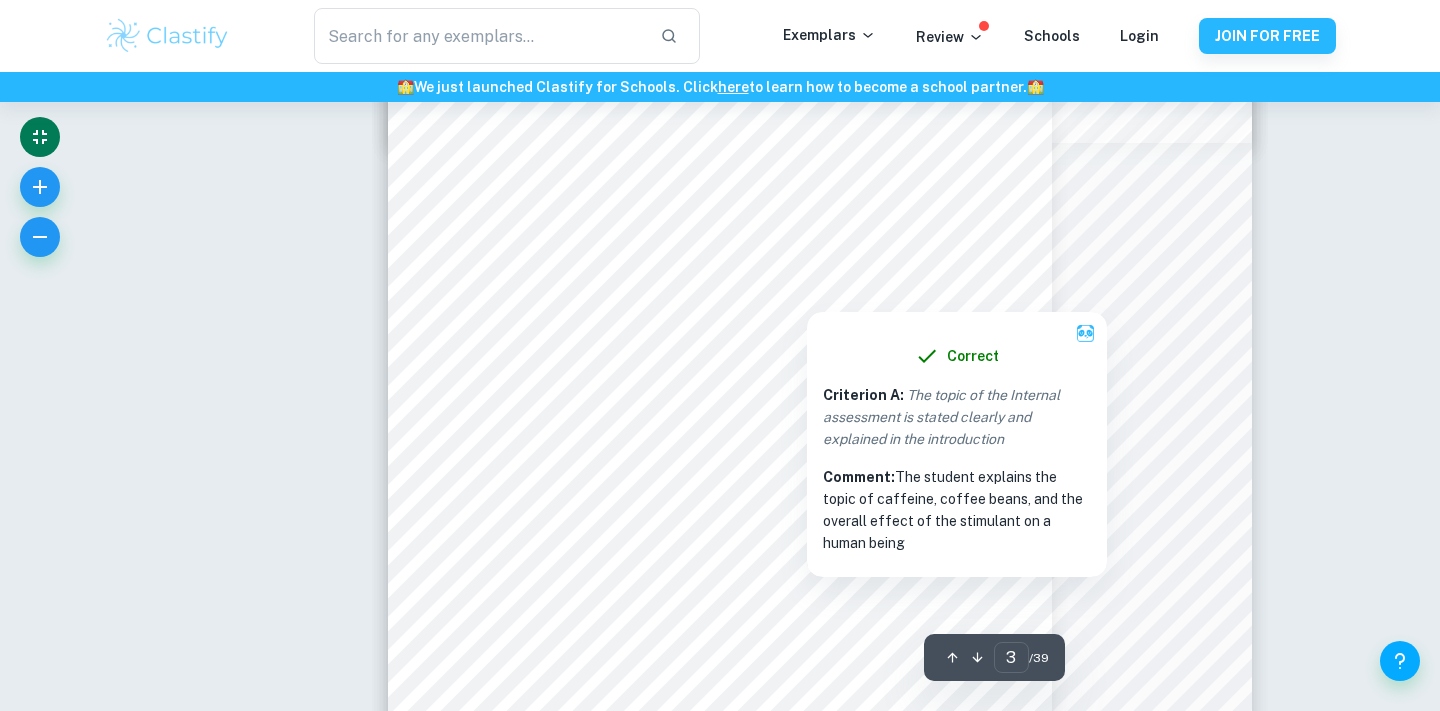 type 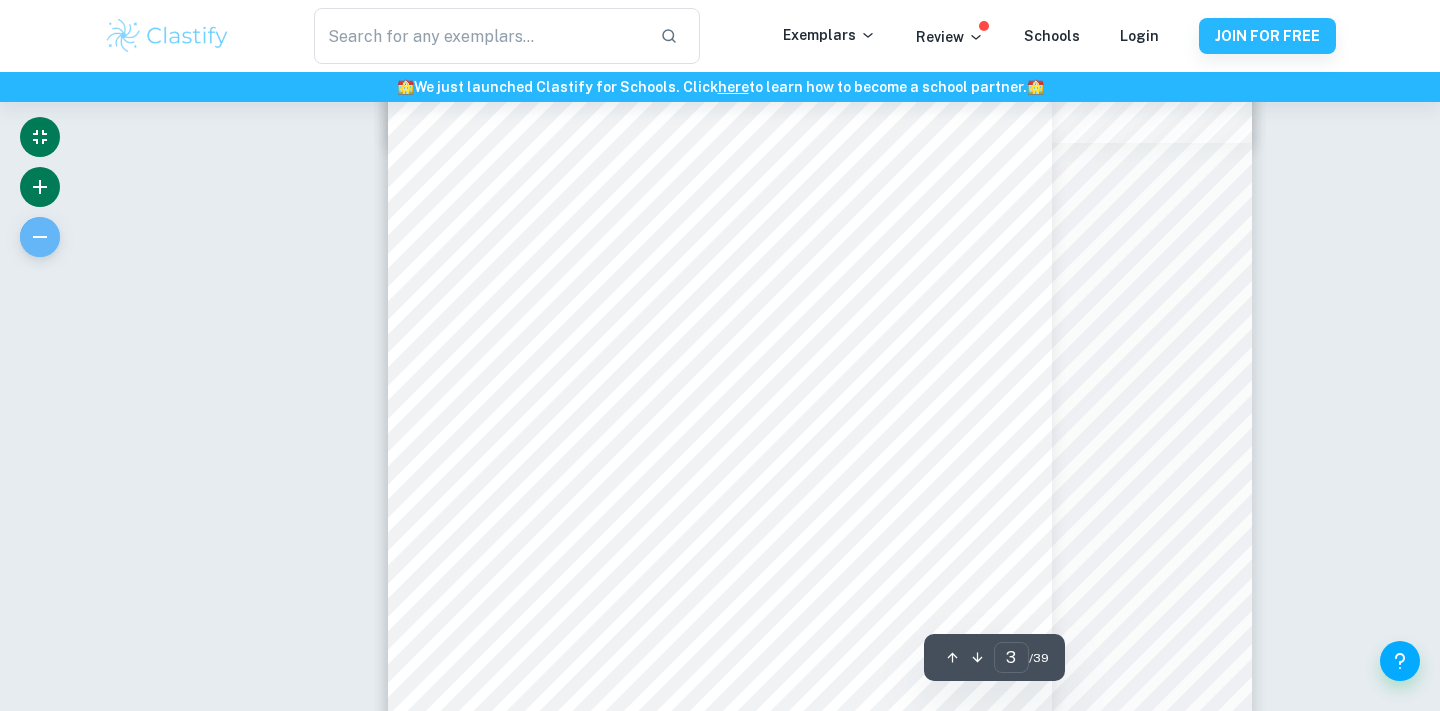 click 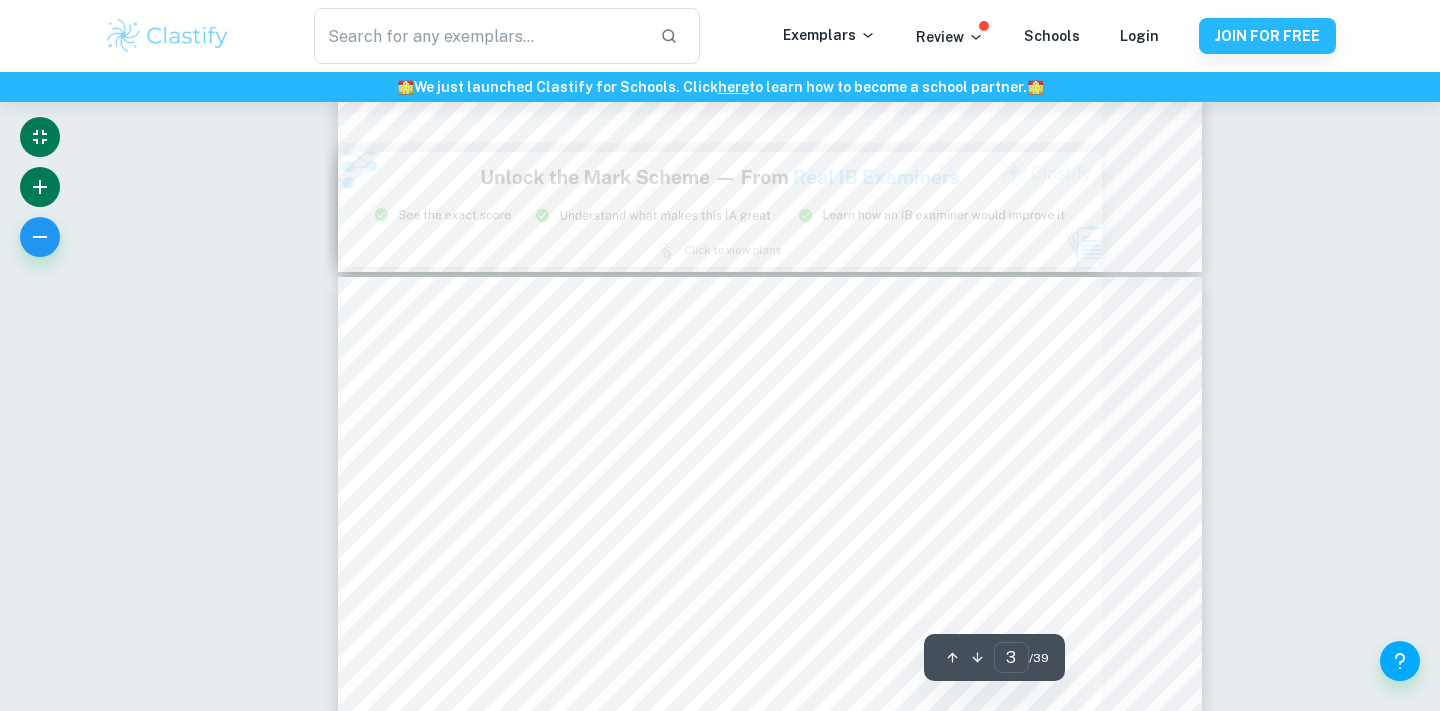 click 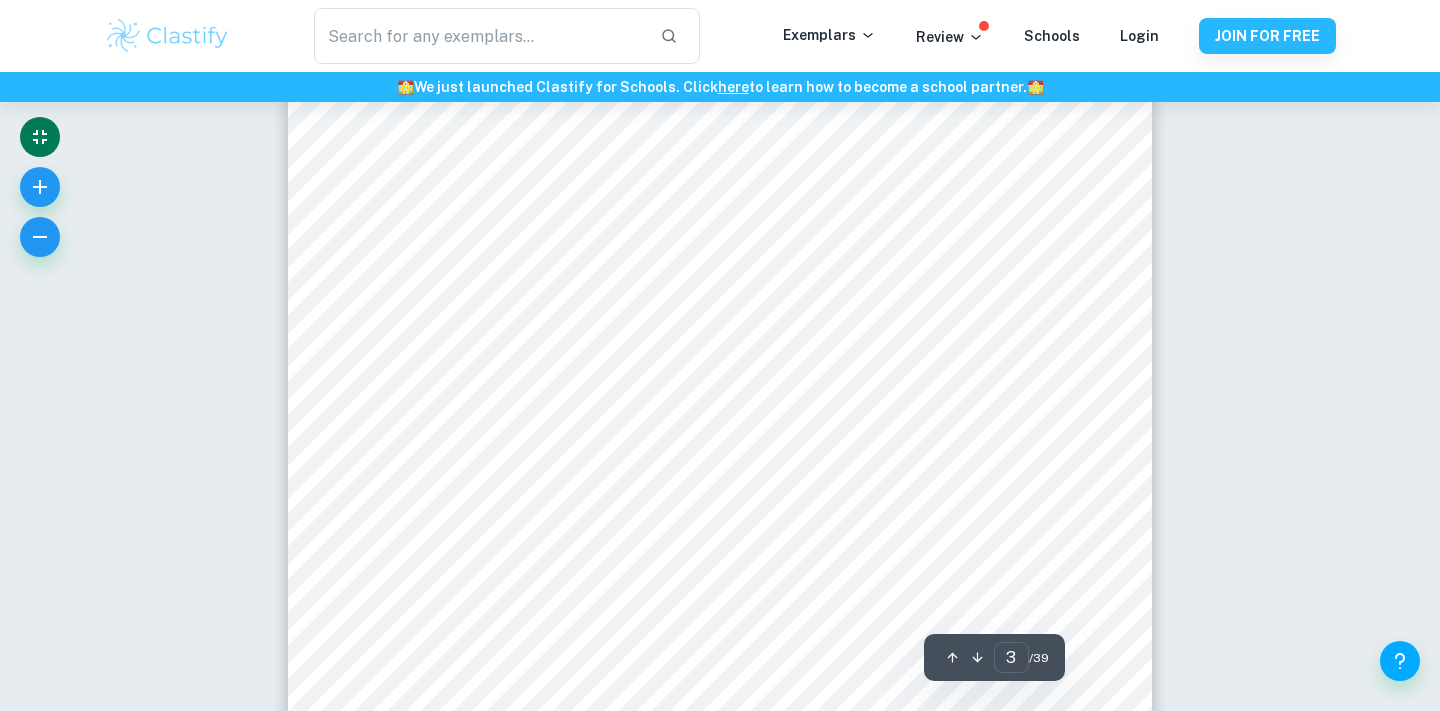 scroll, scrollTop: 2613, scrollLeft: 0, axis: vertical 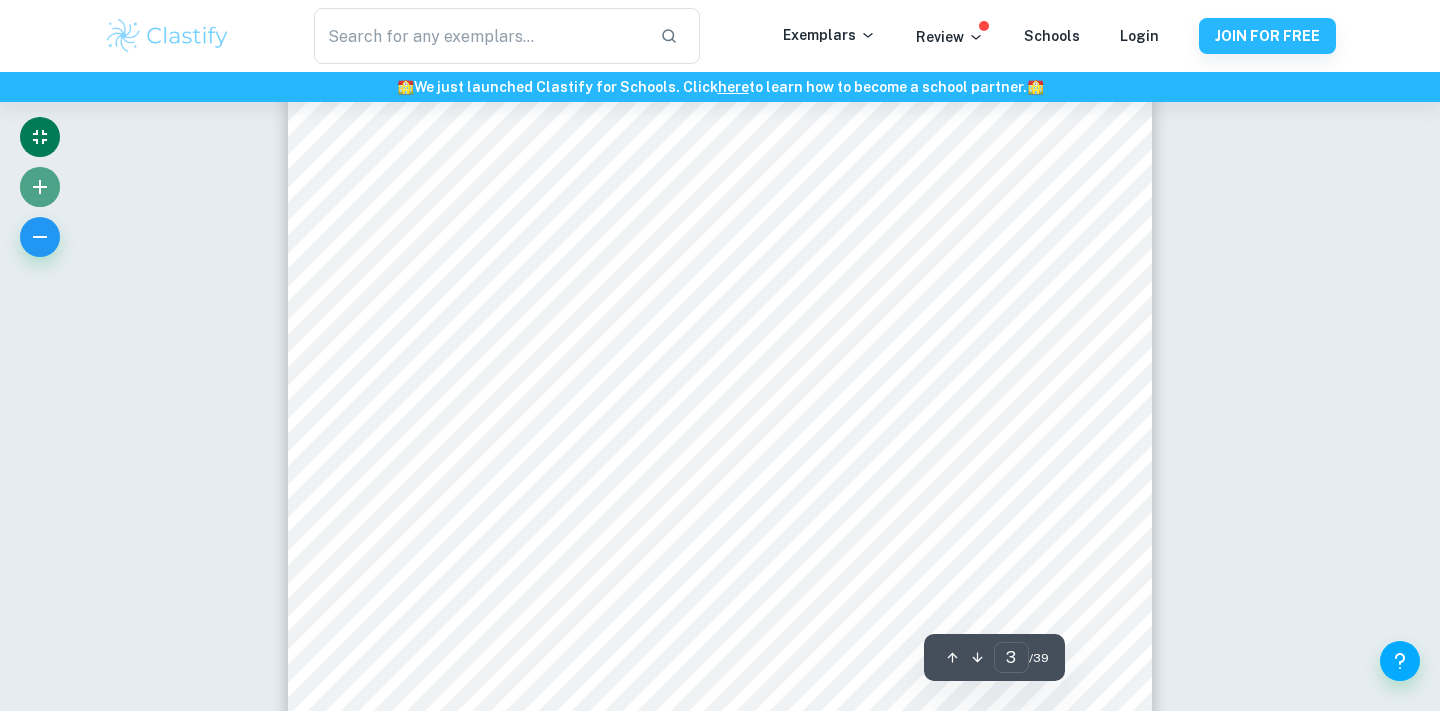 click 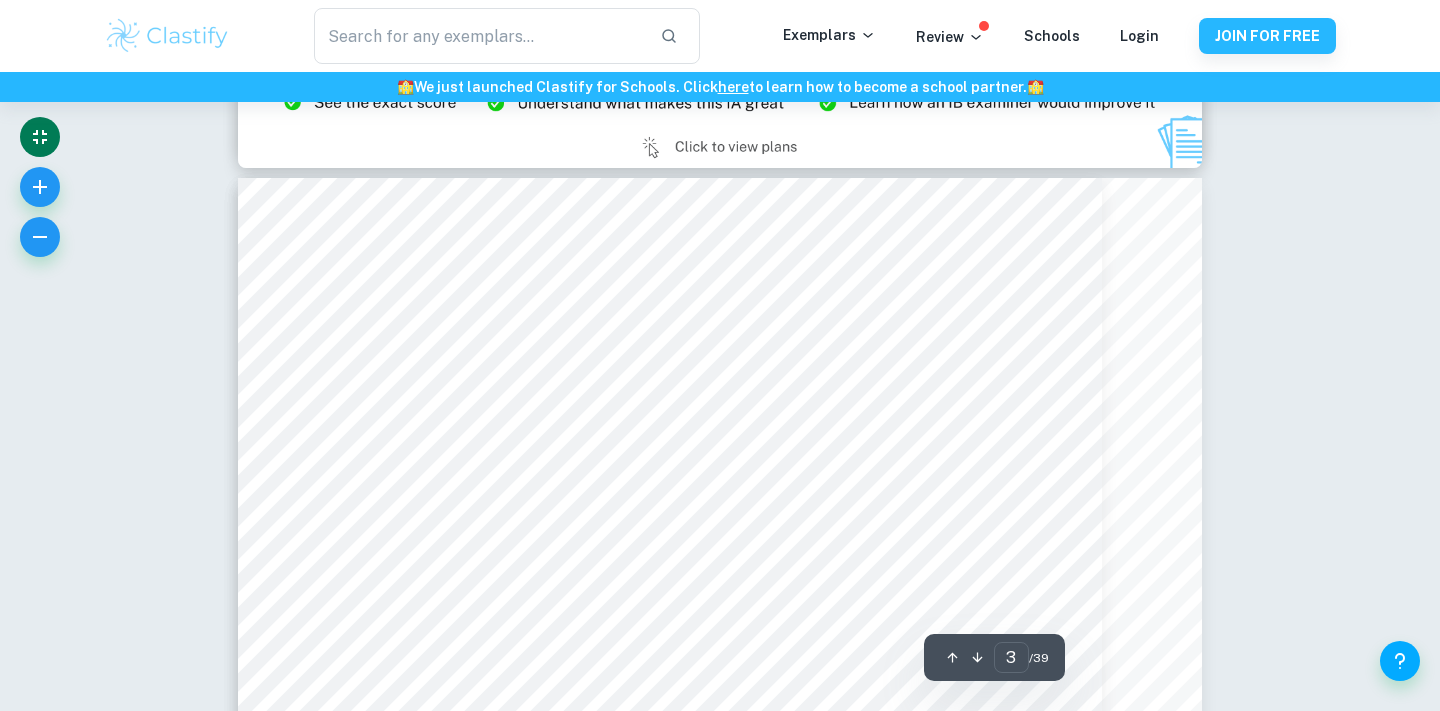 click 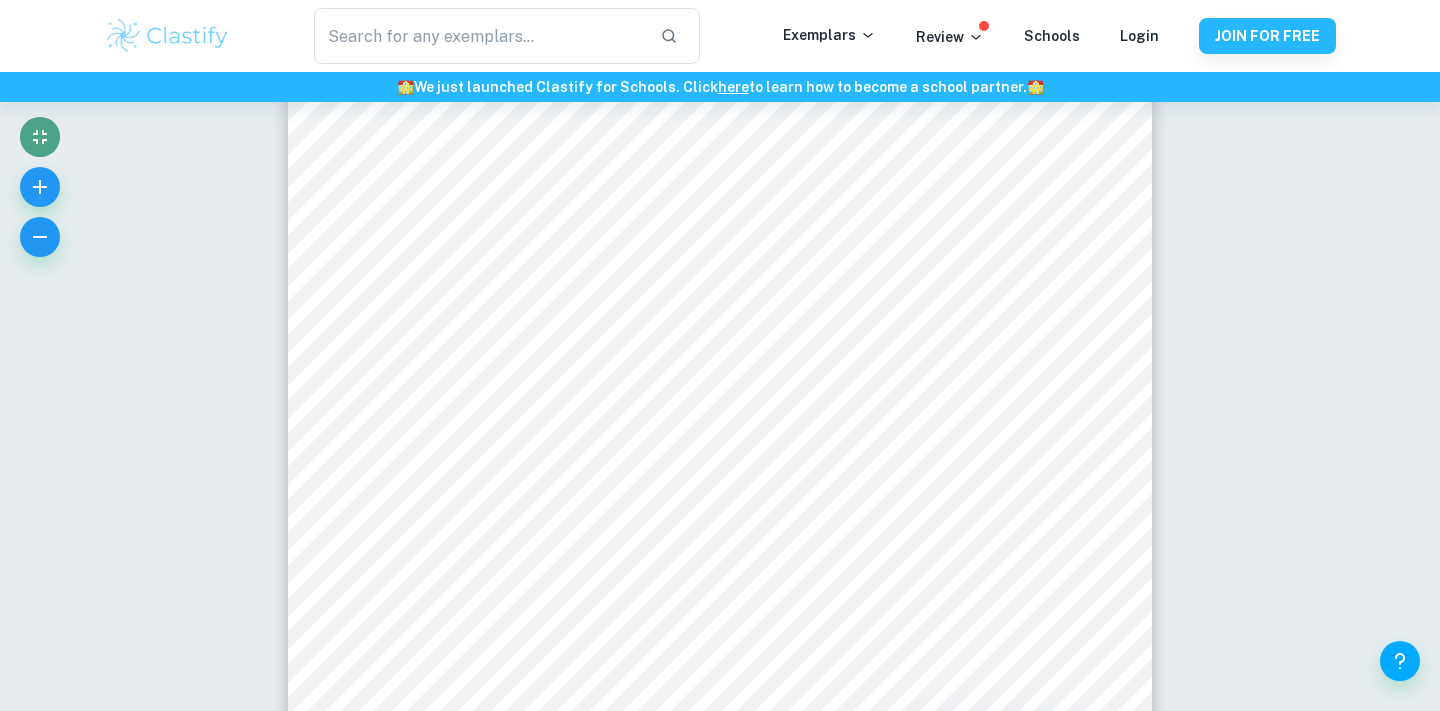 click 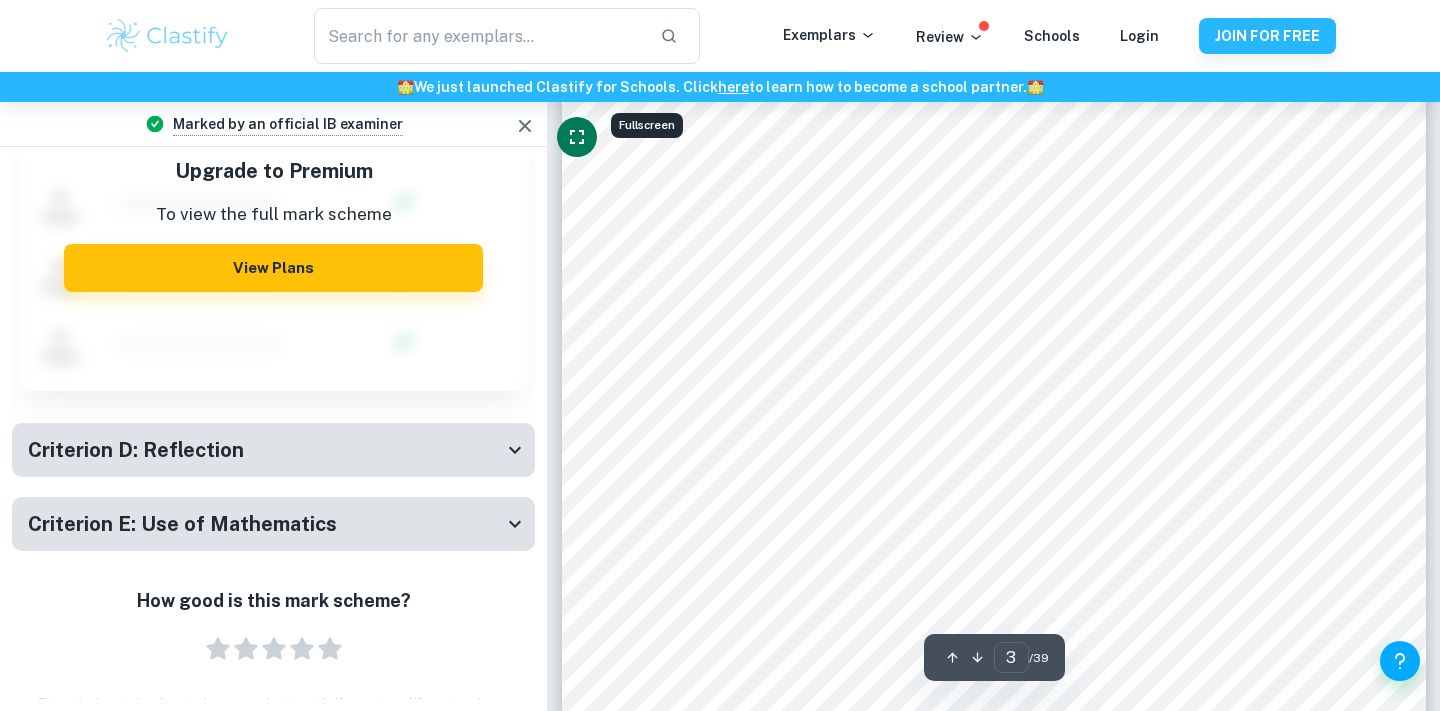 scroll, scrollTop: 2434, scrollLeft: 0, axis: vertical 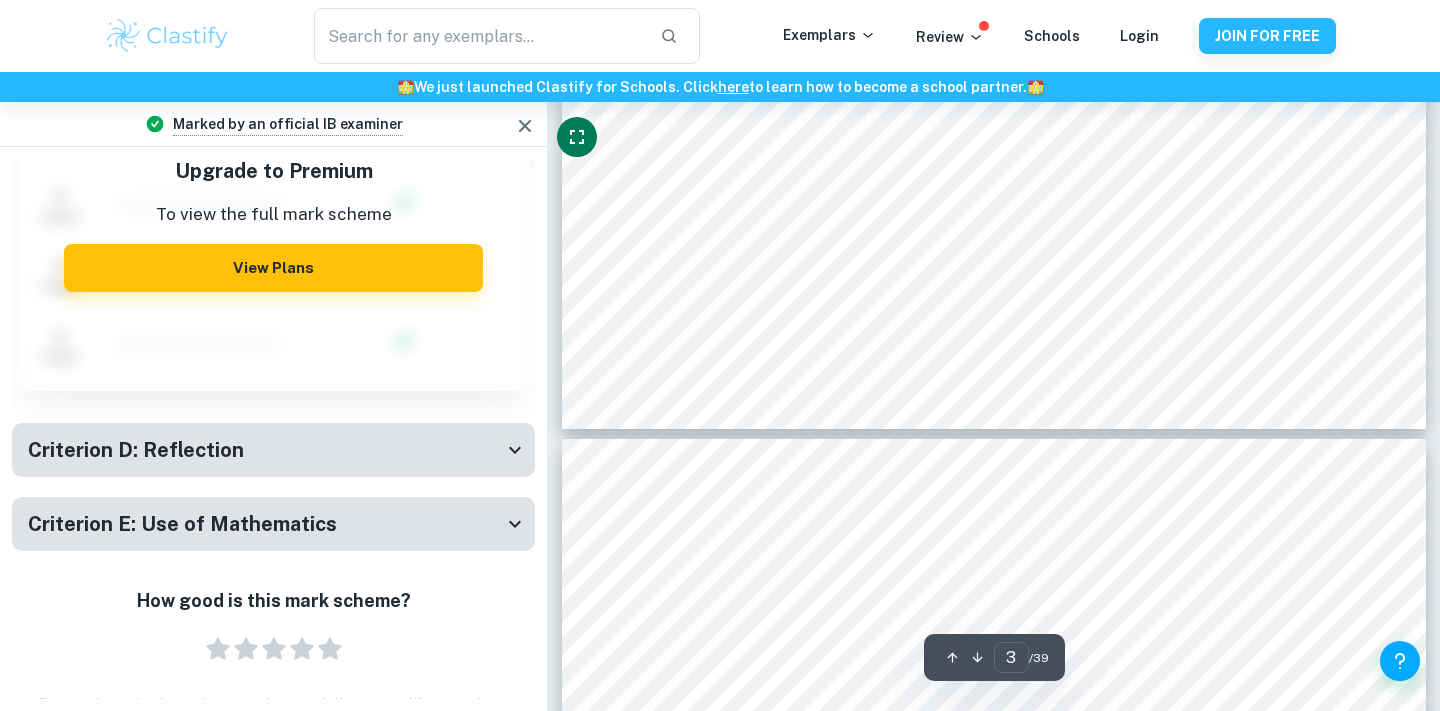 type on "4" 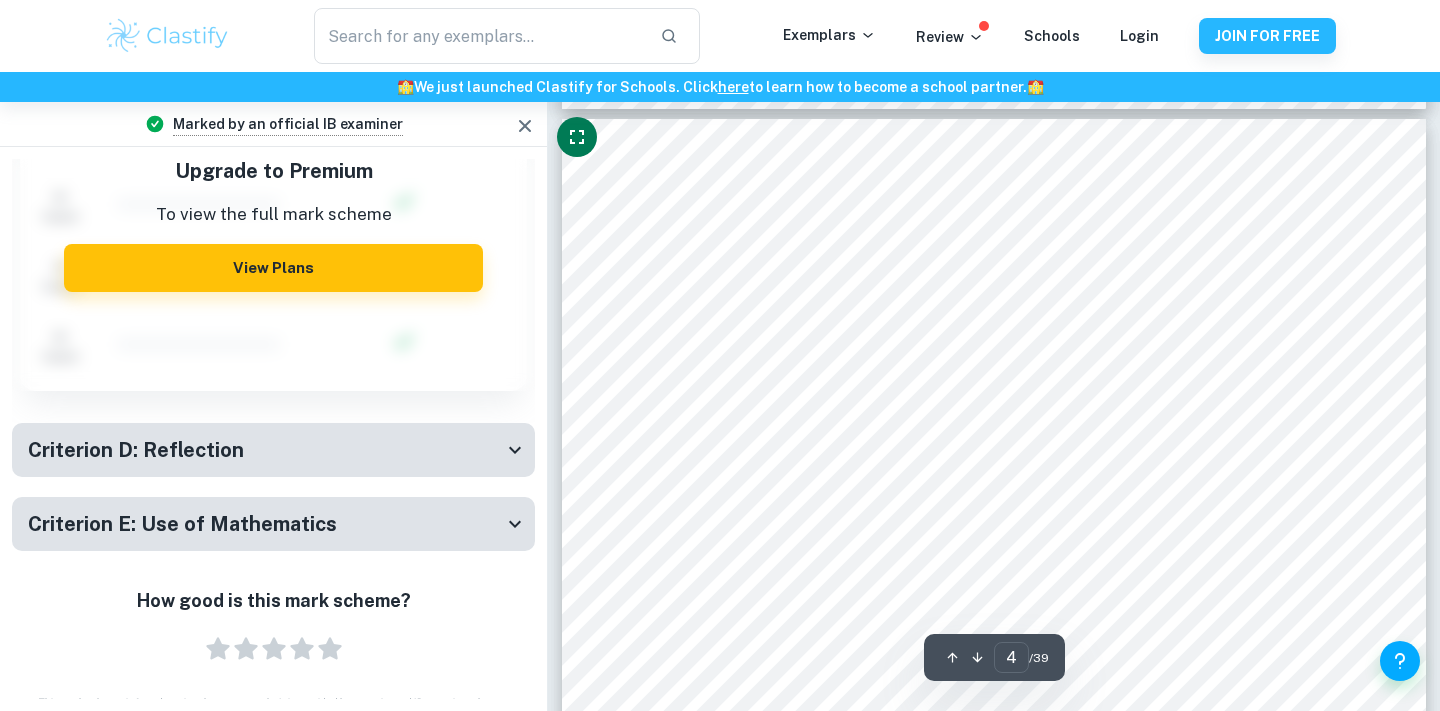 scroll, scrollTop: 3673, scrollLeft: 0, axis: vertical 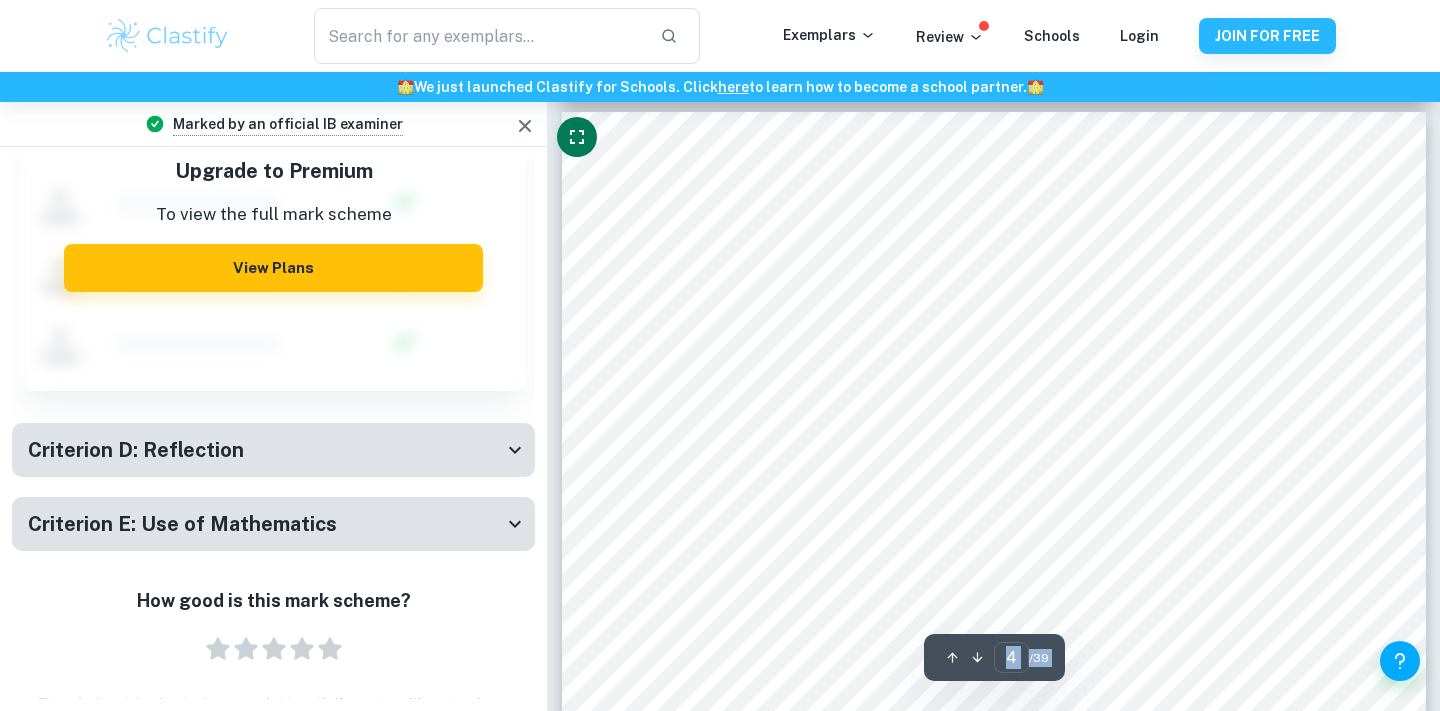 click on "Correct Criterion A :   The work is divided into sections: introduction, body, and conclusion. Comment:  The student correctly identifies separate sections of the exploration, i.e. 'Introduction', 'Body of exploration', and 'Conclusion' Correct Criterion A :   The work is divided into sections: introduction, body, and conclusion. Comment:  The student correctly identifies separate sections of the exploration, i.e. 'Introduction', 'Body of exploration', and 'Conclusion' Correct Criterion A :   The work is divided into sections: introduction, body, and conclusion. Comment:  The student correctly identifies separate sections of the exploration, i.e. 'Introduction', 'Body of exploration', and 'Conclusion' Correct Criterion A :   The topic of the Internal assessment is stated clearly and explained in the introduction Comment:  The student explains the topic of caffeine, coffee beans, and the overall effect of the stimulant on a human being Correct Criterion C :   Comment: Unlock access to all  examiner Upgrade Now" at bounding box center [993, 18789] 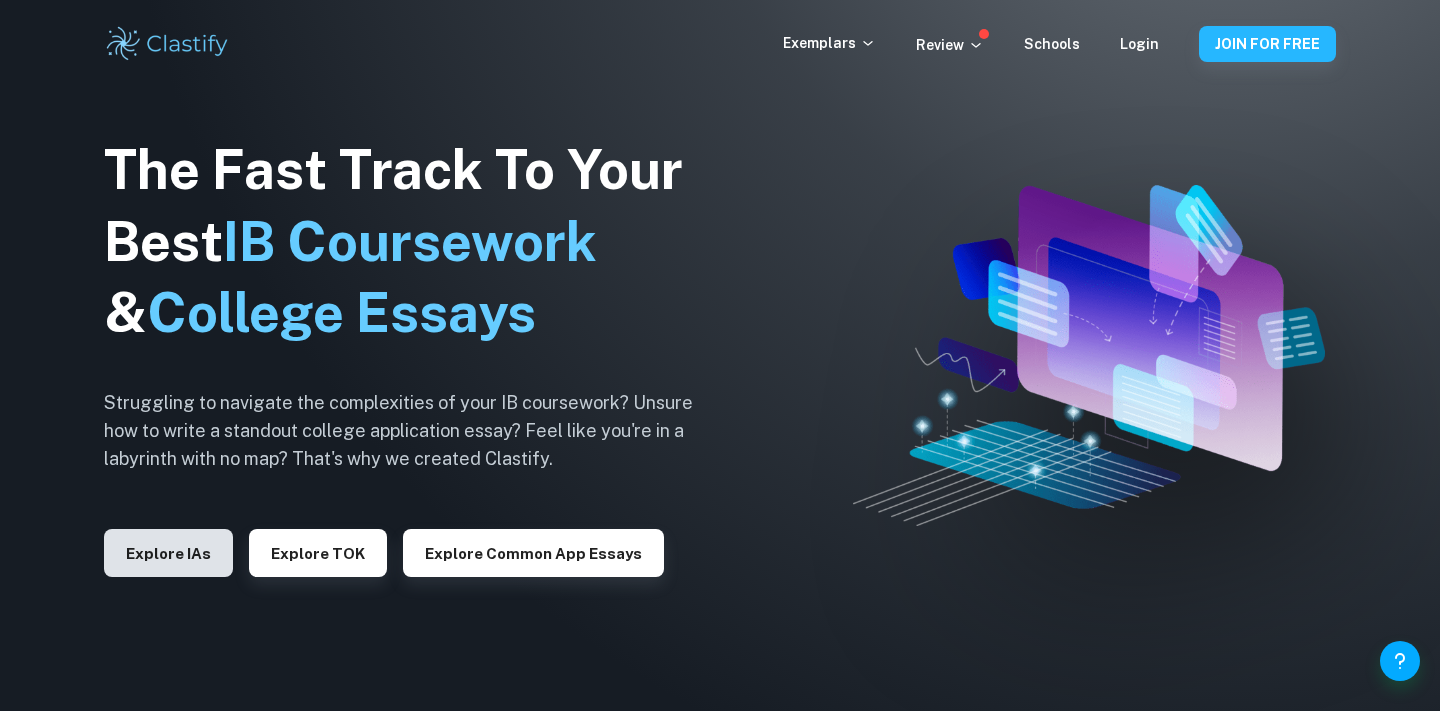 scroll, scrollTop: 0, scrollLeft: 0, axis: both 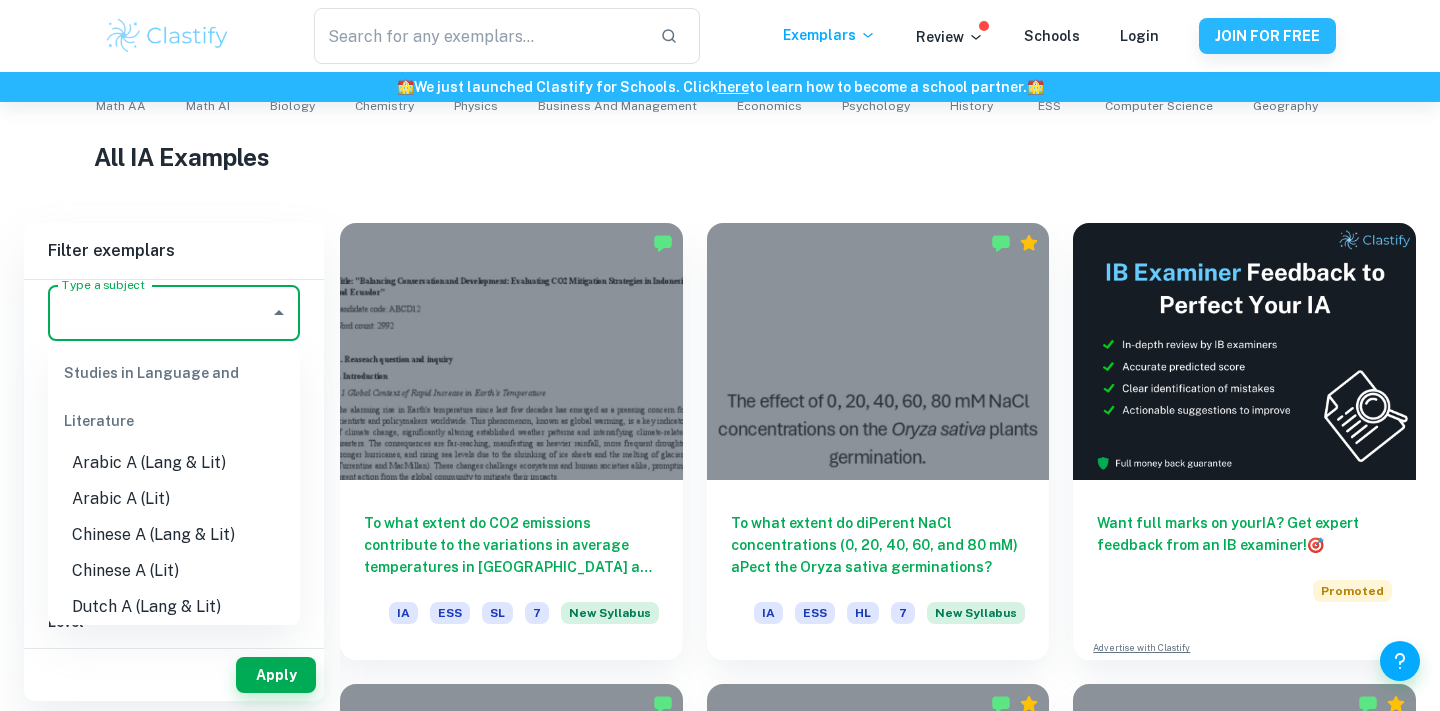 click on "Type a subject" at bounding box center [159, 313] 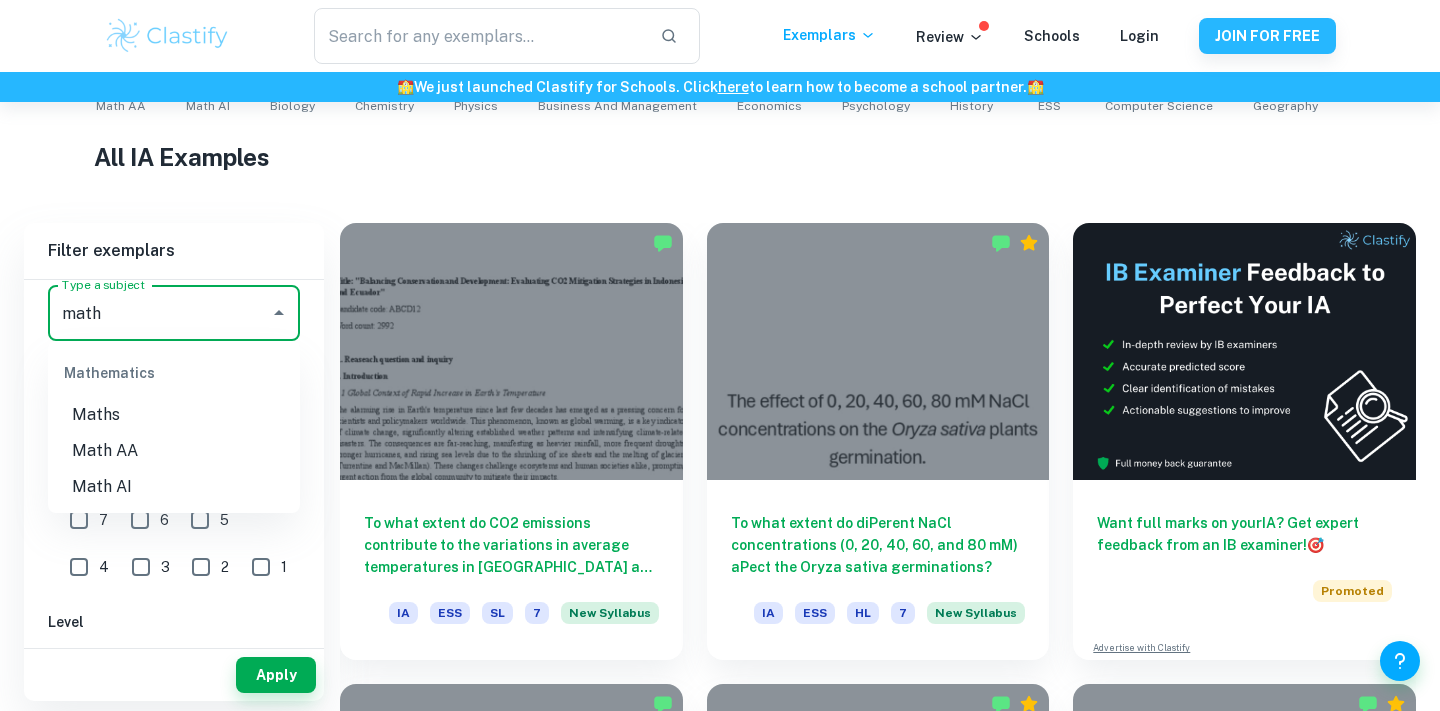 click on "Math AI" at bounding box center (174, 487) 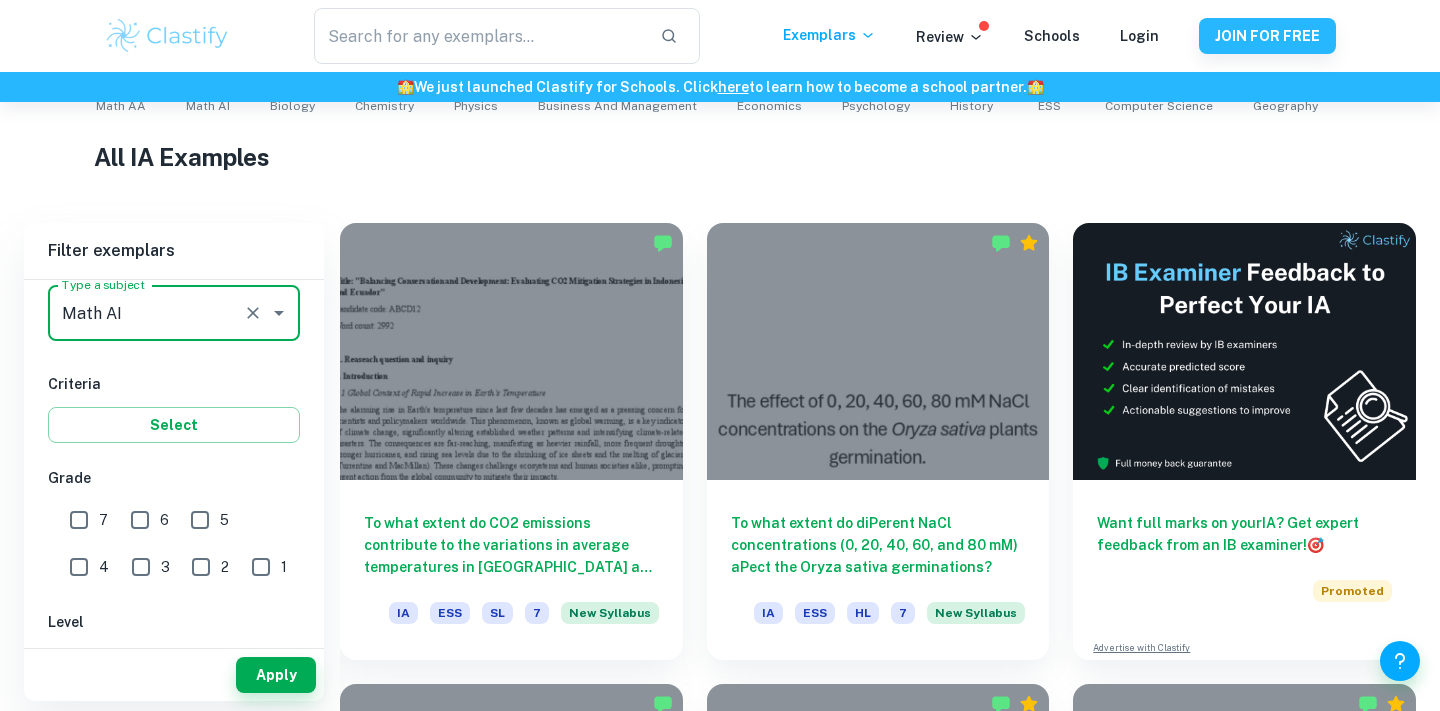 type on "Math AI" 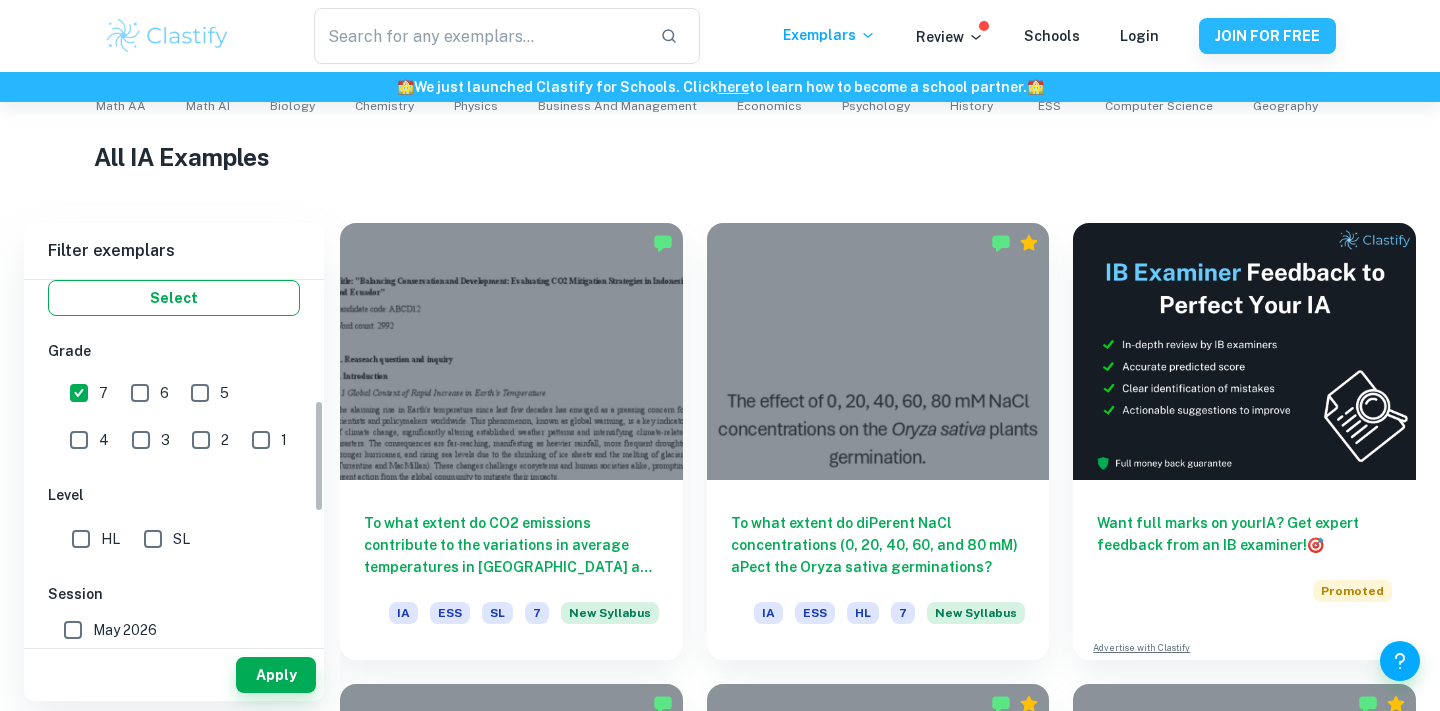 scroll, scrollTop: 504, scrollLeft: 0, axis: vertical 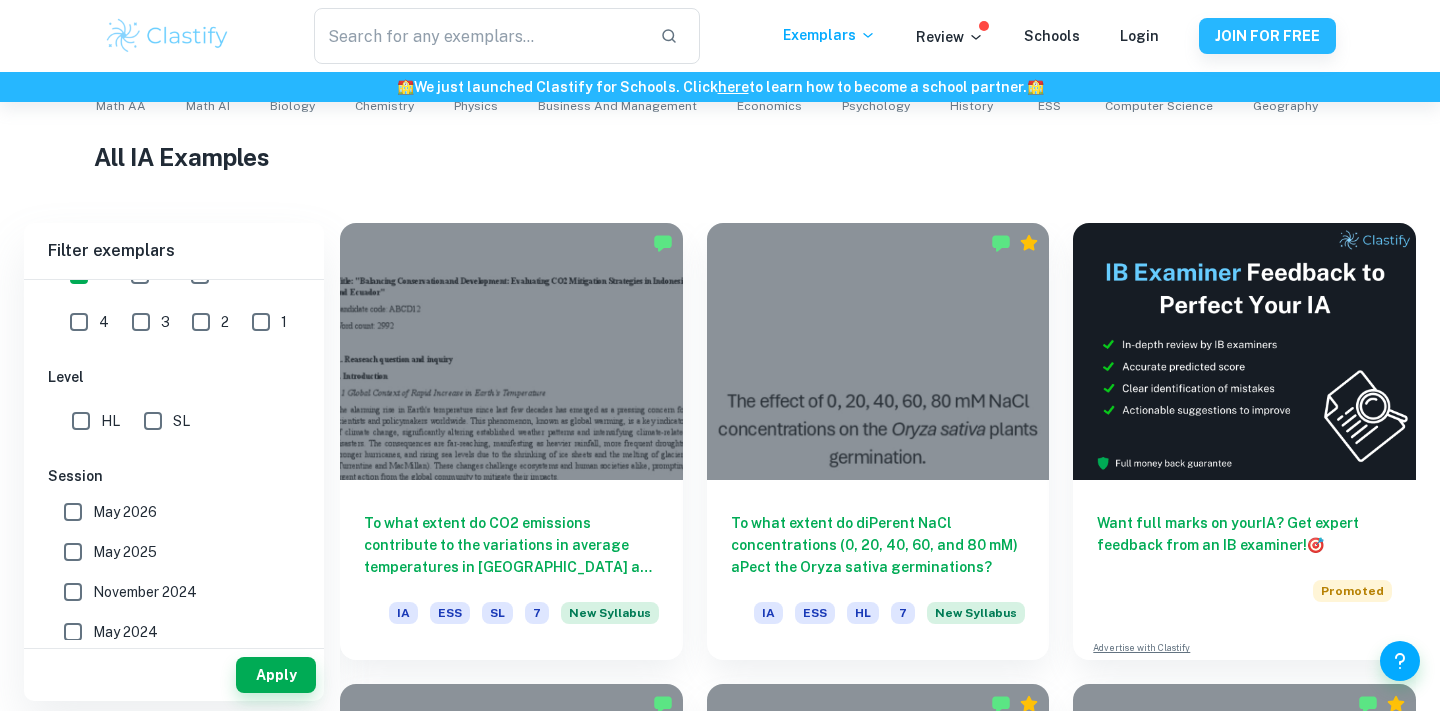 click on "SL" at bounding box center [153, 421] 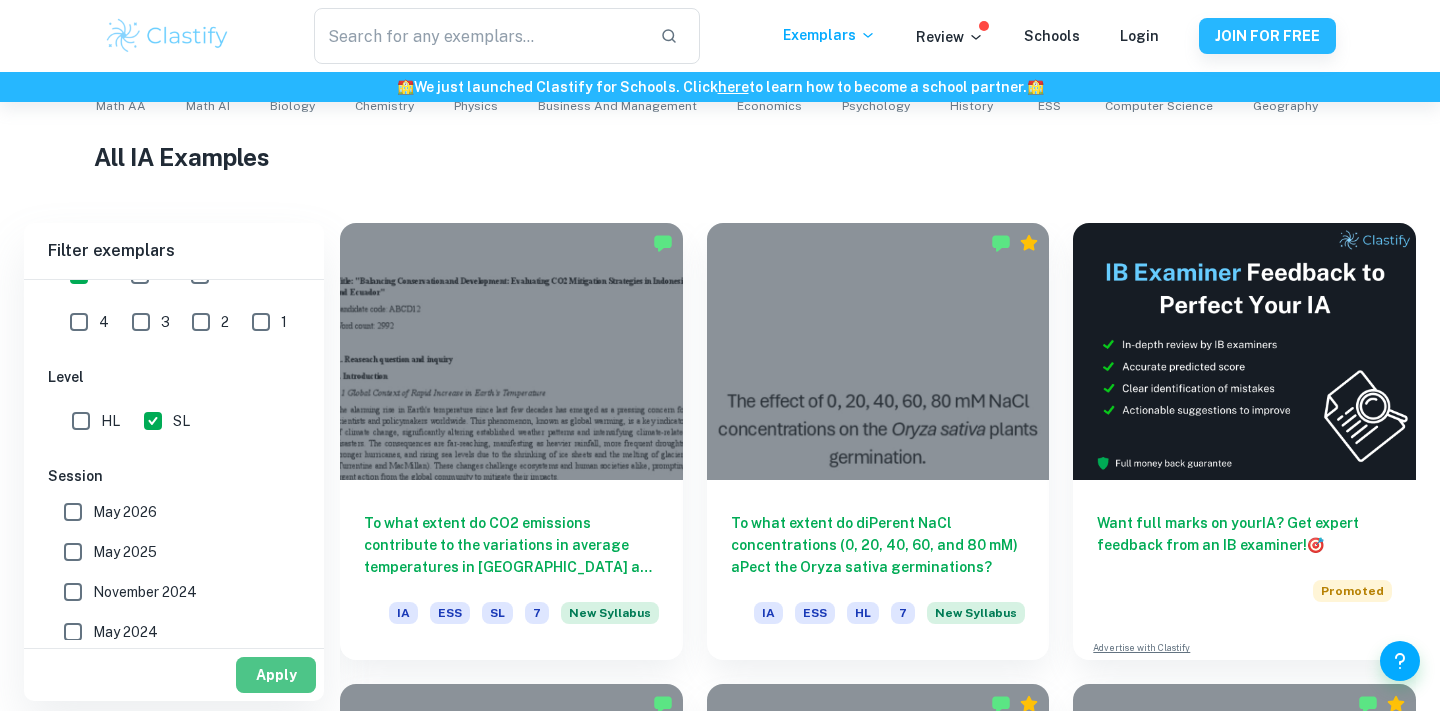 click on "Apply" at bounding box center (276, 675) 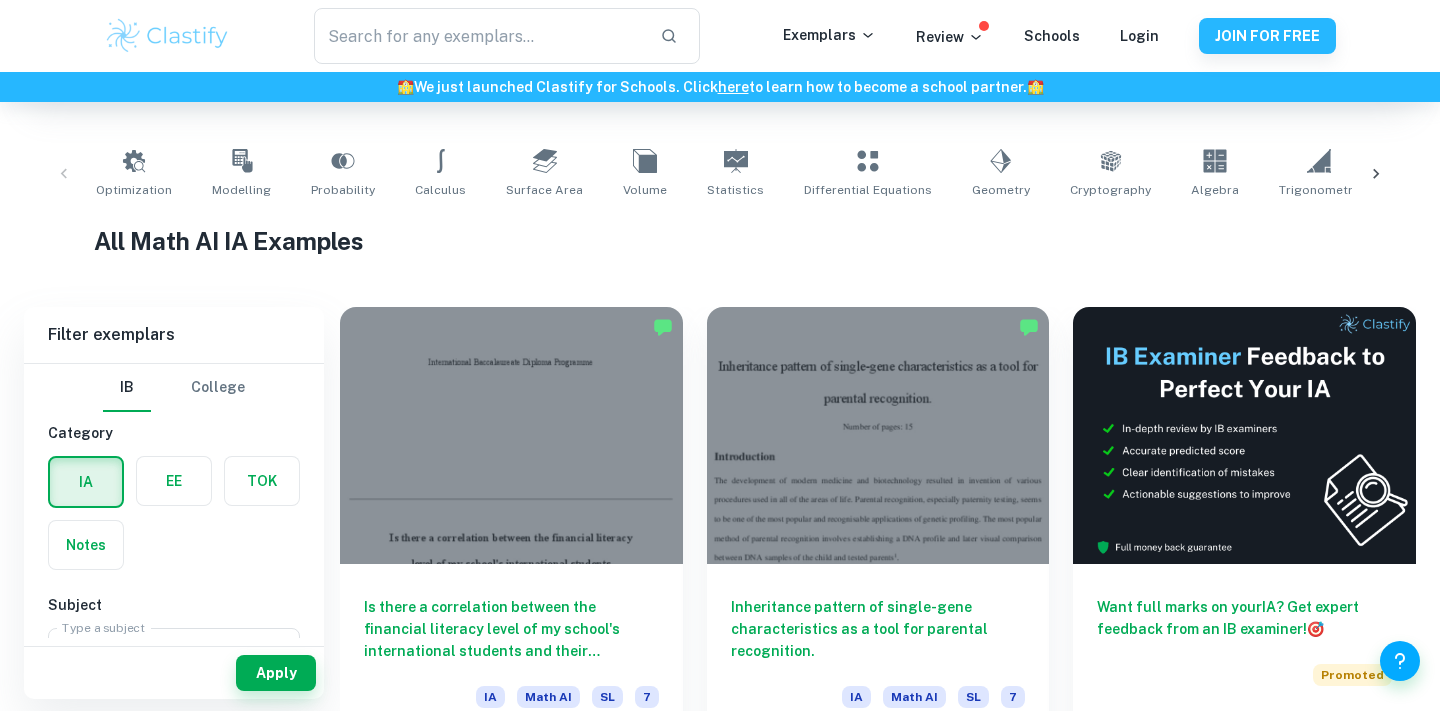 scroll, scrollTop: 364, scrollLeft: 0, axis: vertical 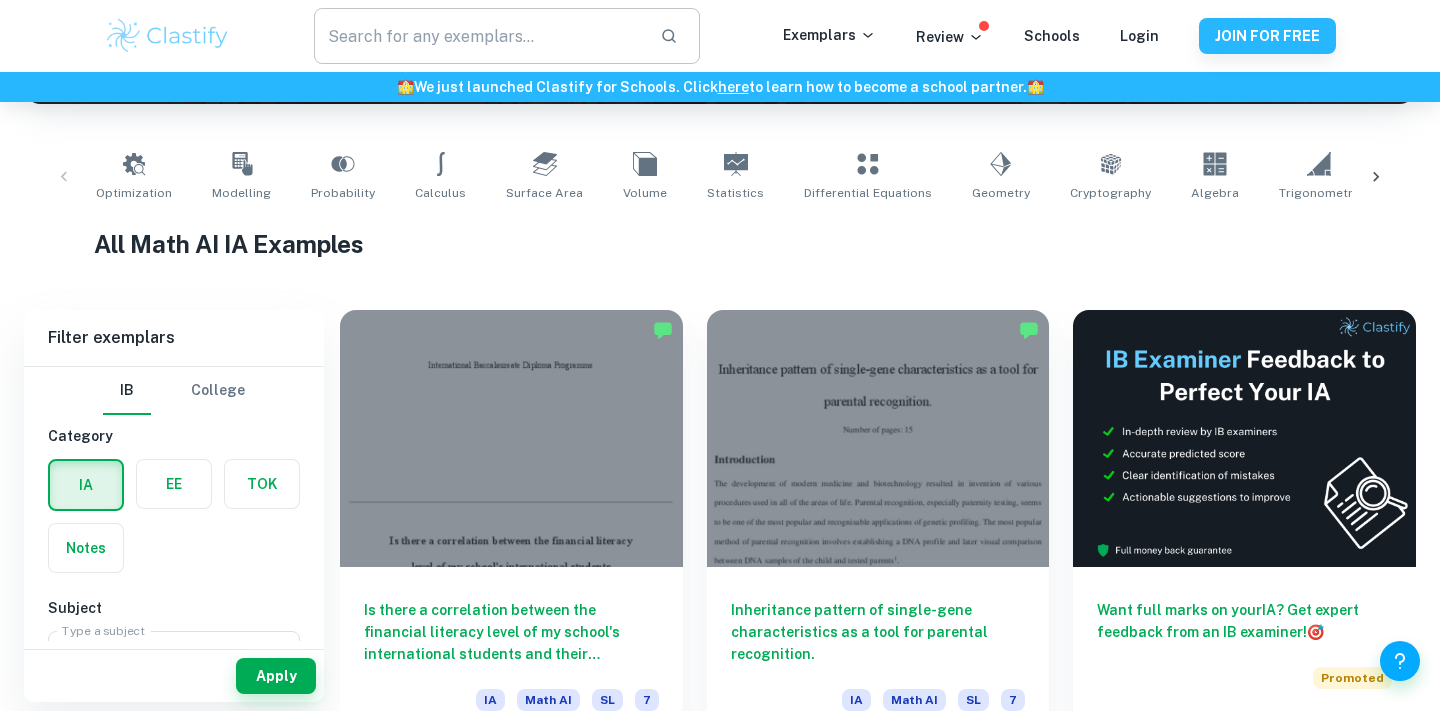 click at bounding box center (479, 36) 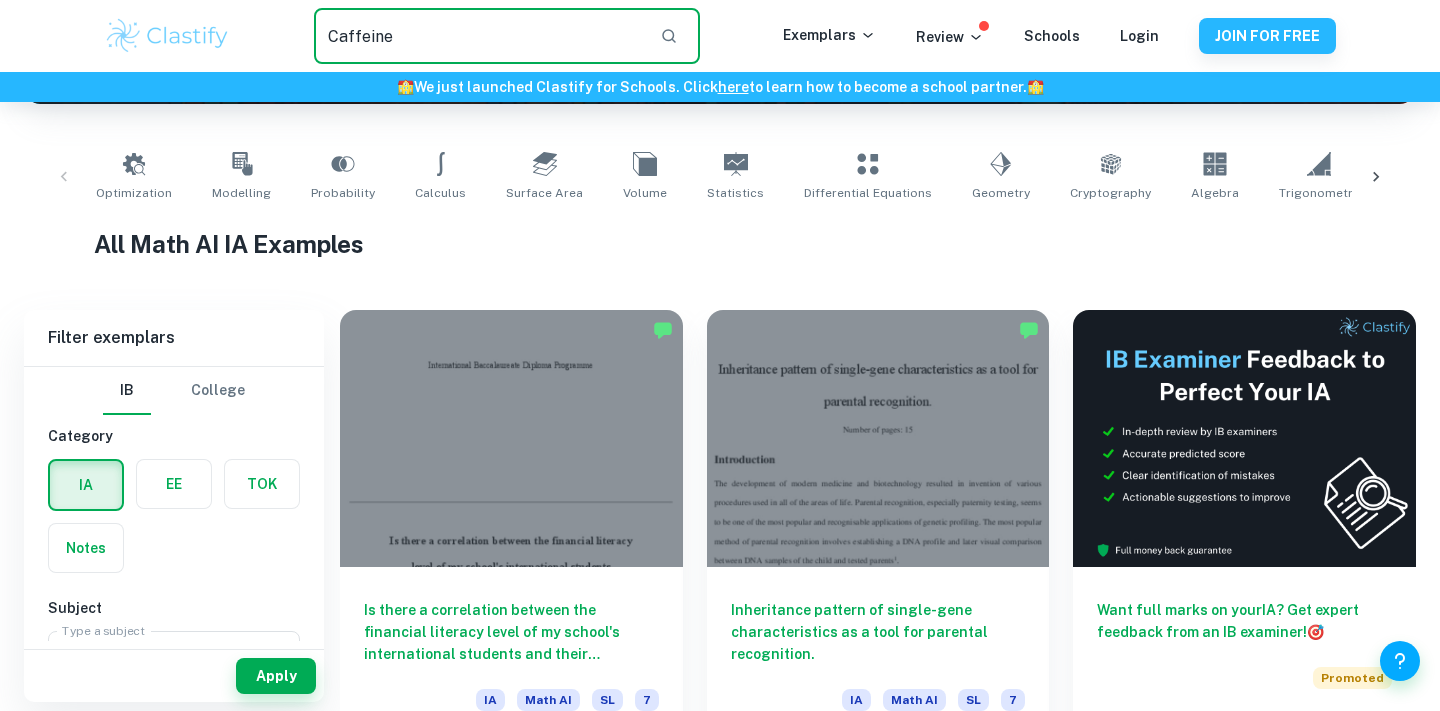 type on "Caffeine" 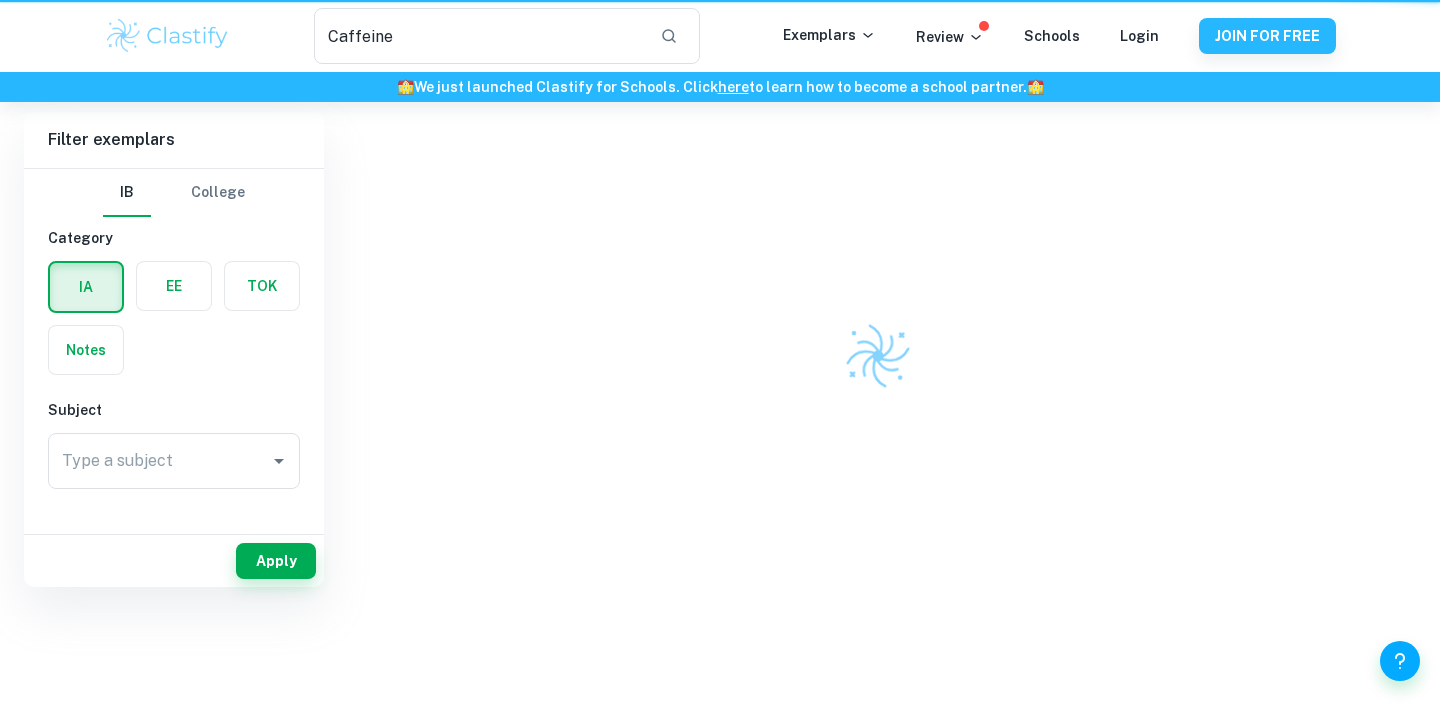 scroll, scrollTop: 0, scrollLeft: 0, axis: both 